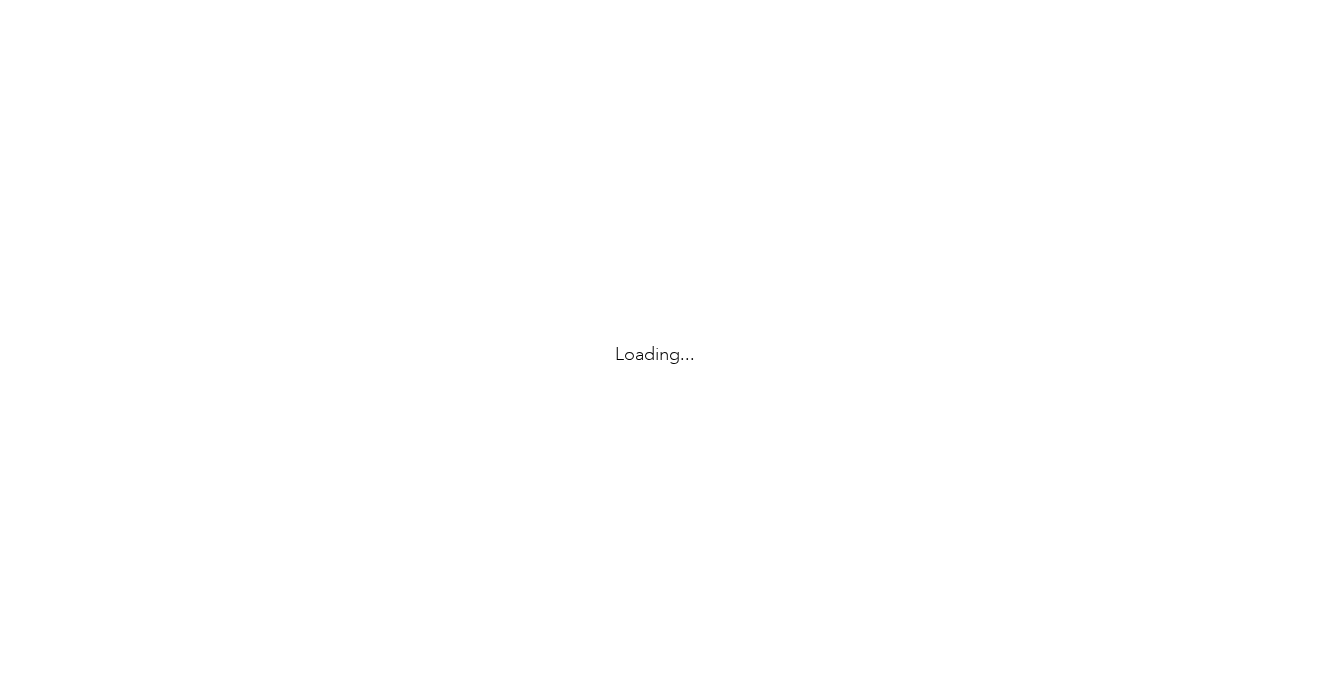 scroll, scrollTop: 0, scrollLeft: 0, axis: both 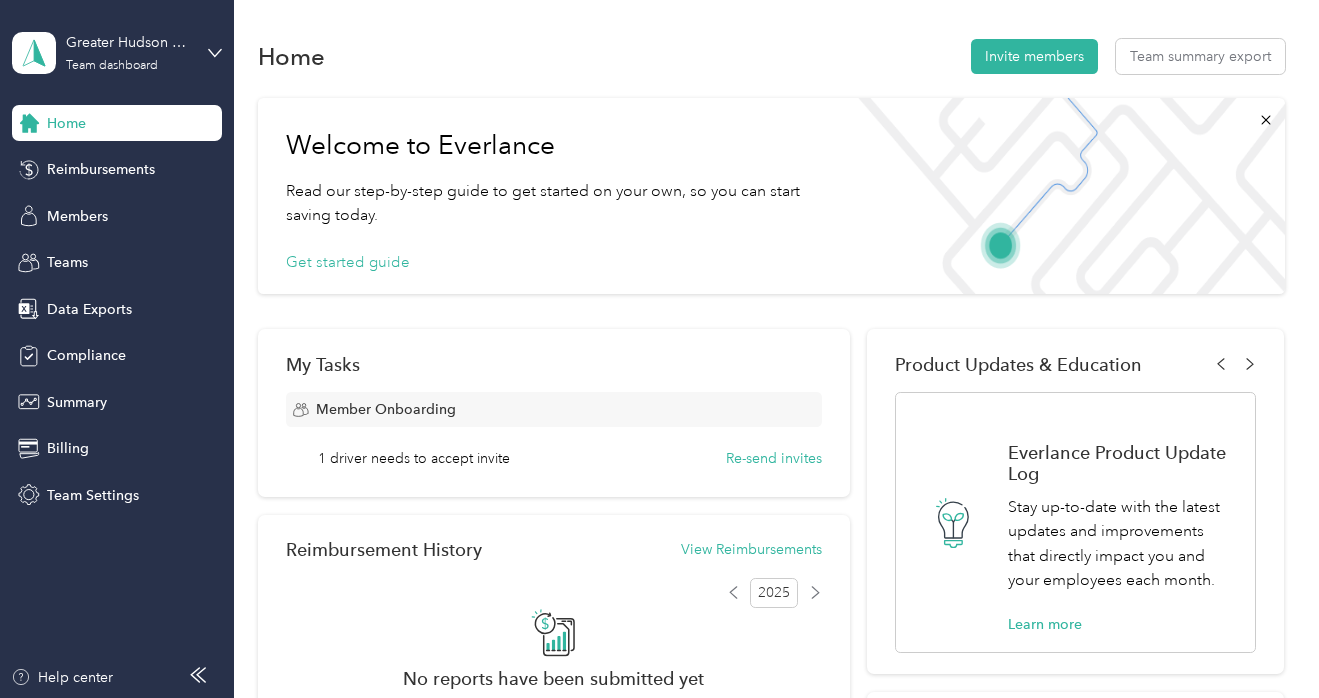 click on "Greater Hudson Promise Neighborhood Team dashboard" at bounding box center (117, 53) 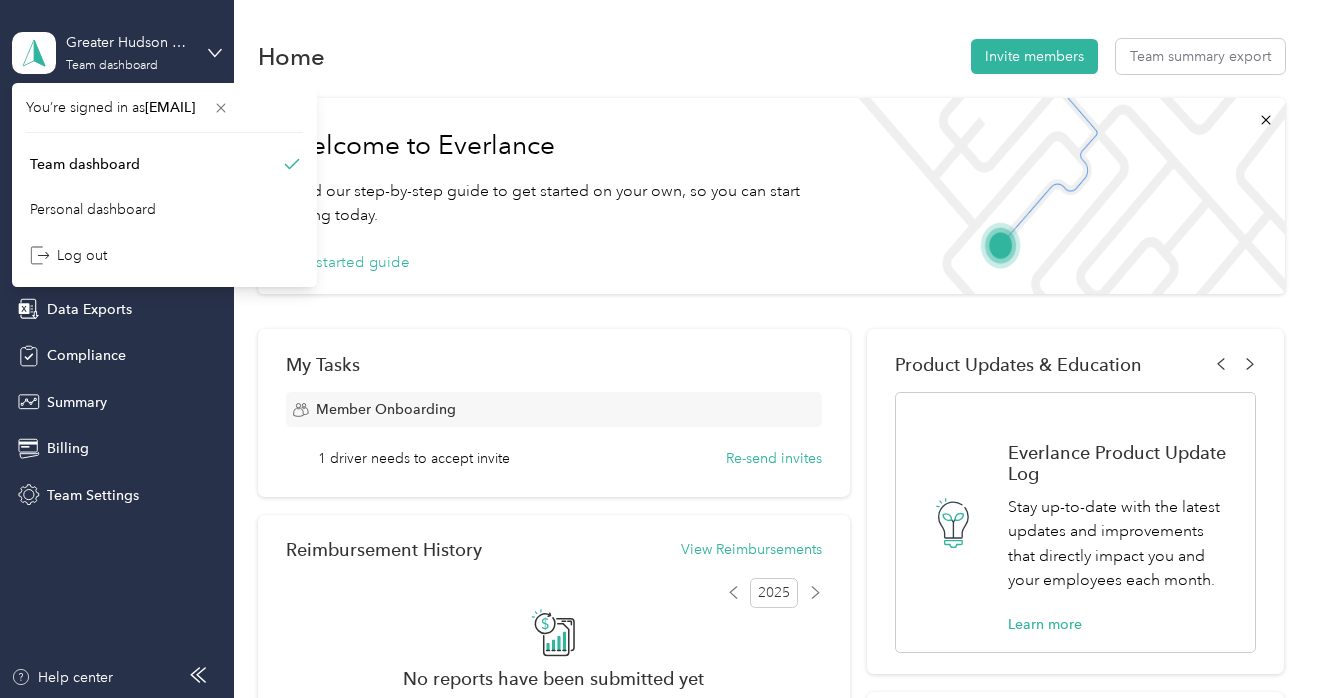 click on "Greater Hudson Promise Neighborhood Team dashboard" at bounding box center [117, 53] 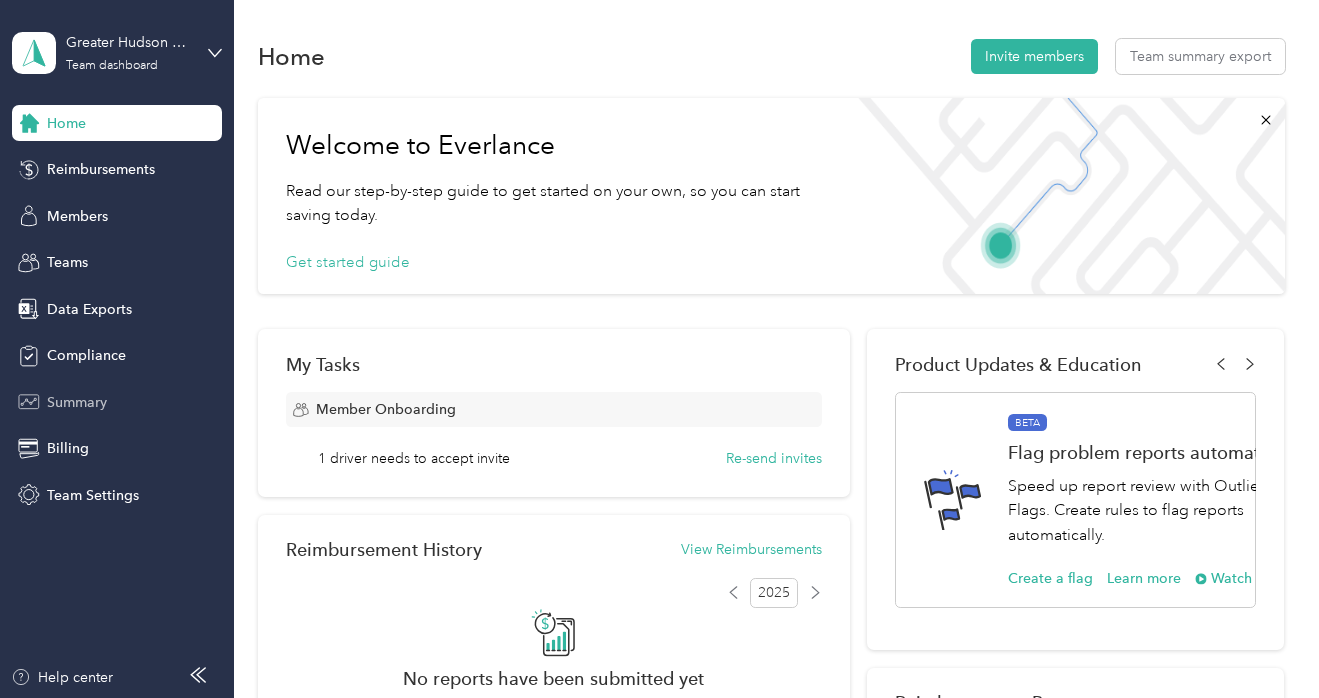 click on "Summary" at bounding box center [77, 402] 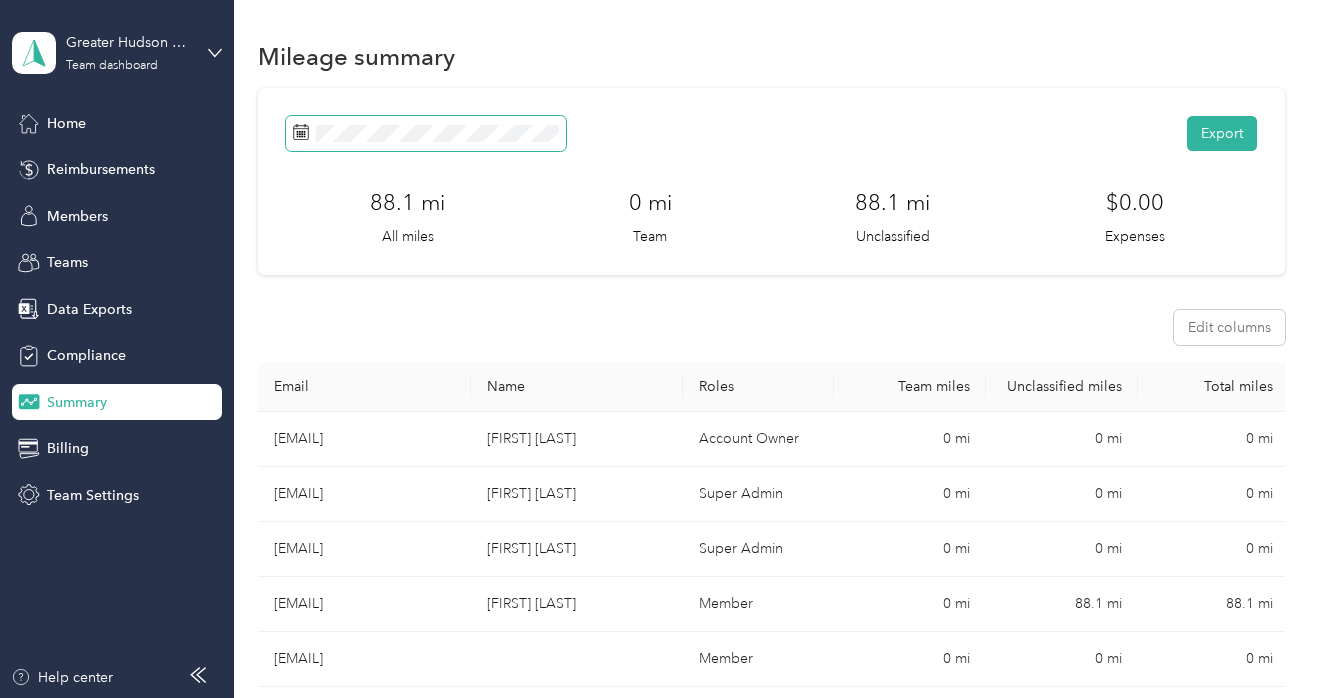 click 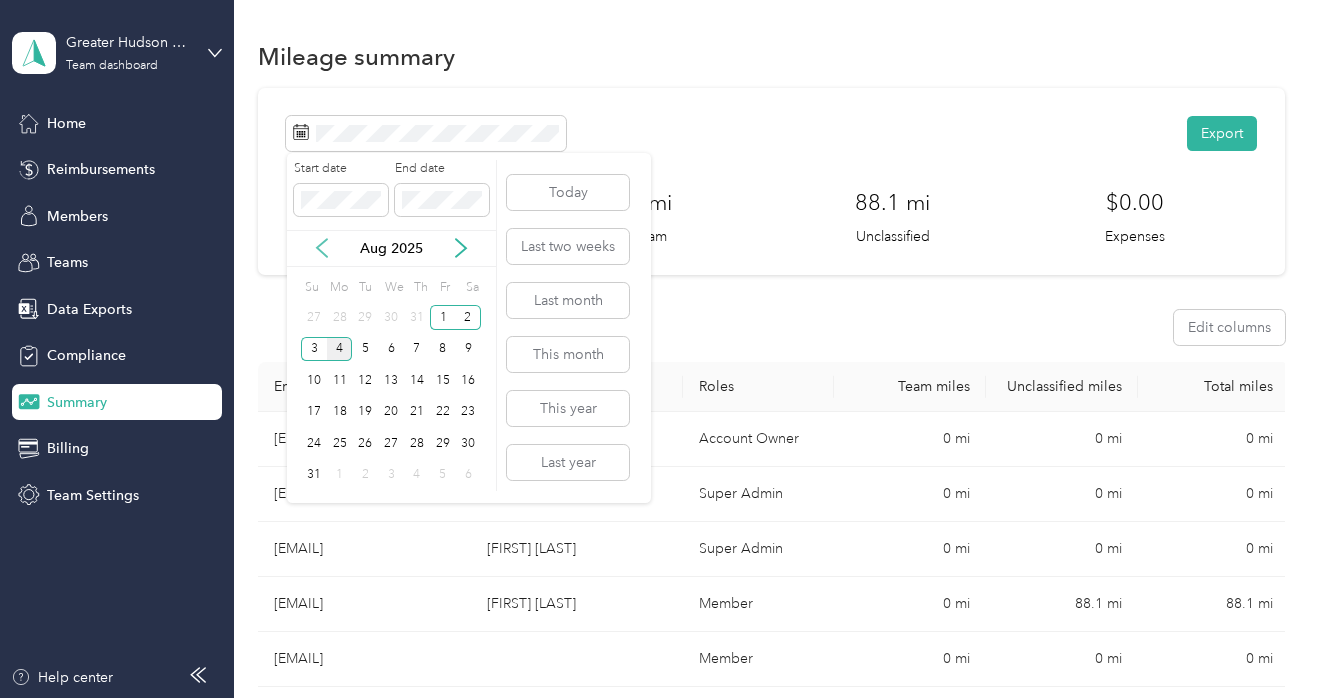 click 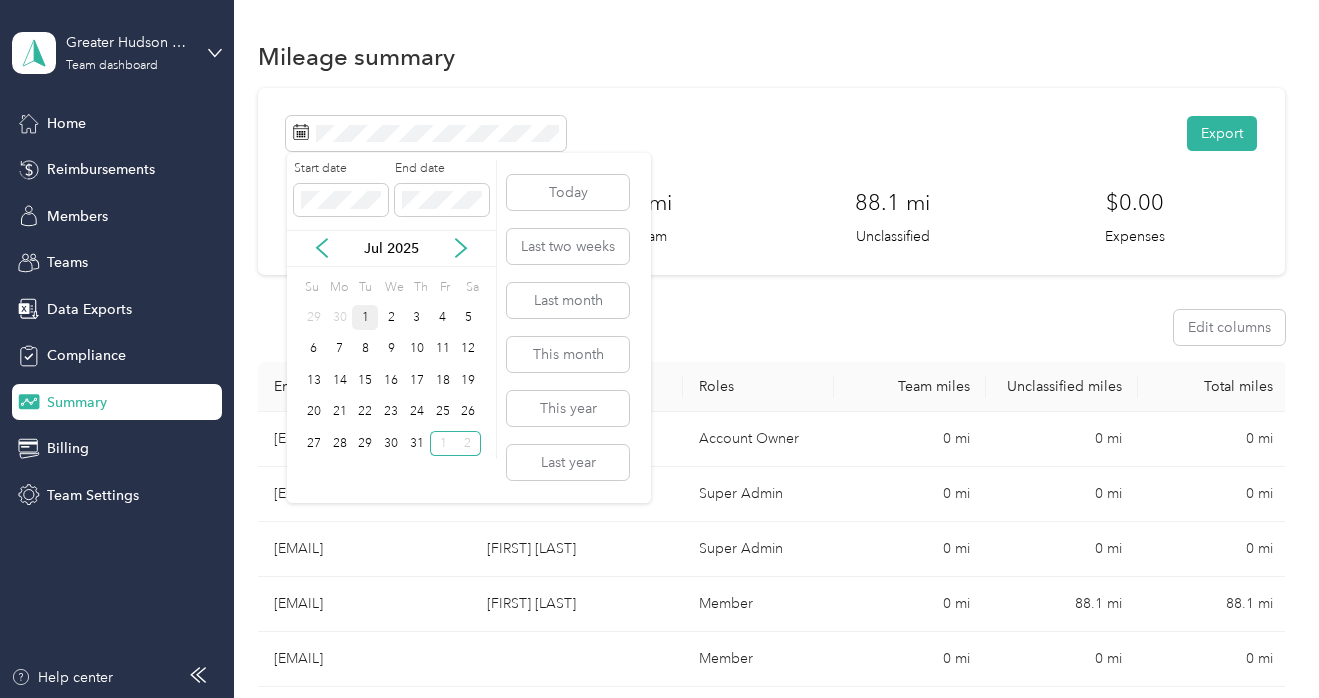 click on "1" at bounding box center (365, 317) 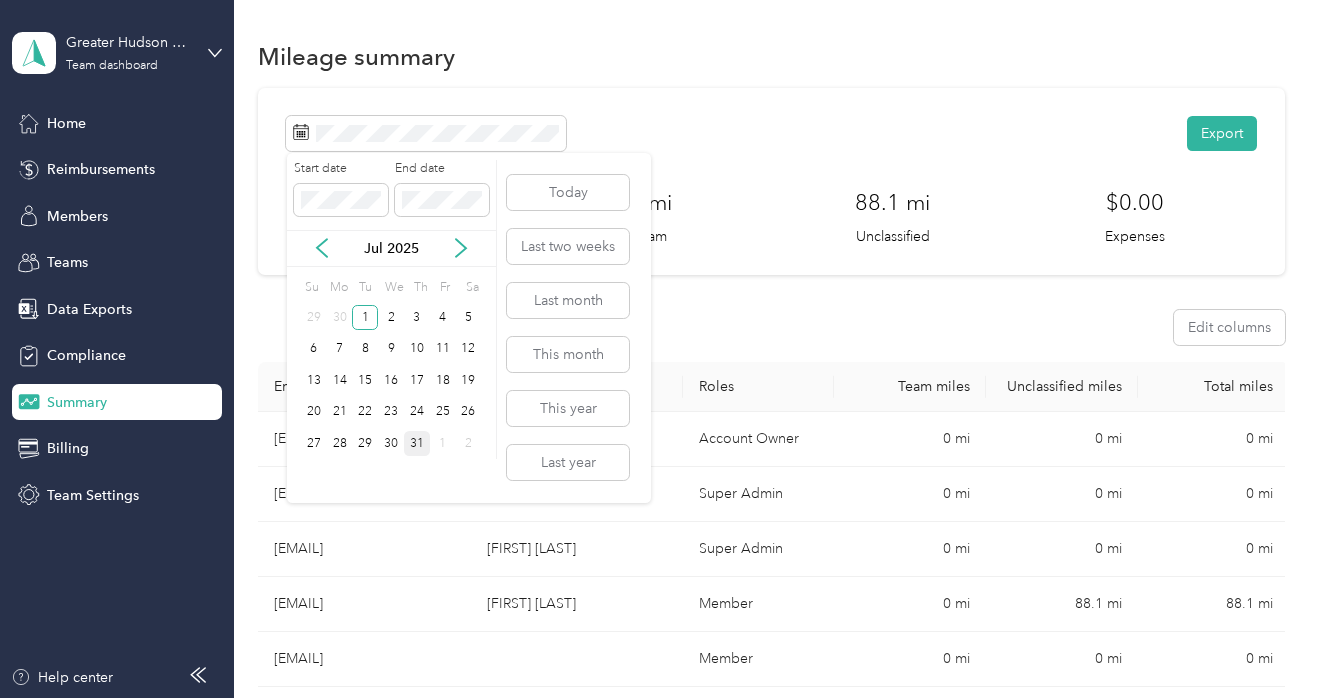 click on "31" at bounding box center (417, 443) 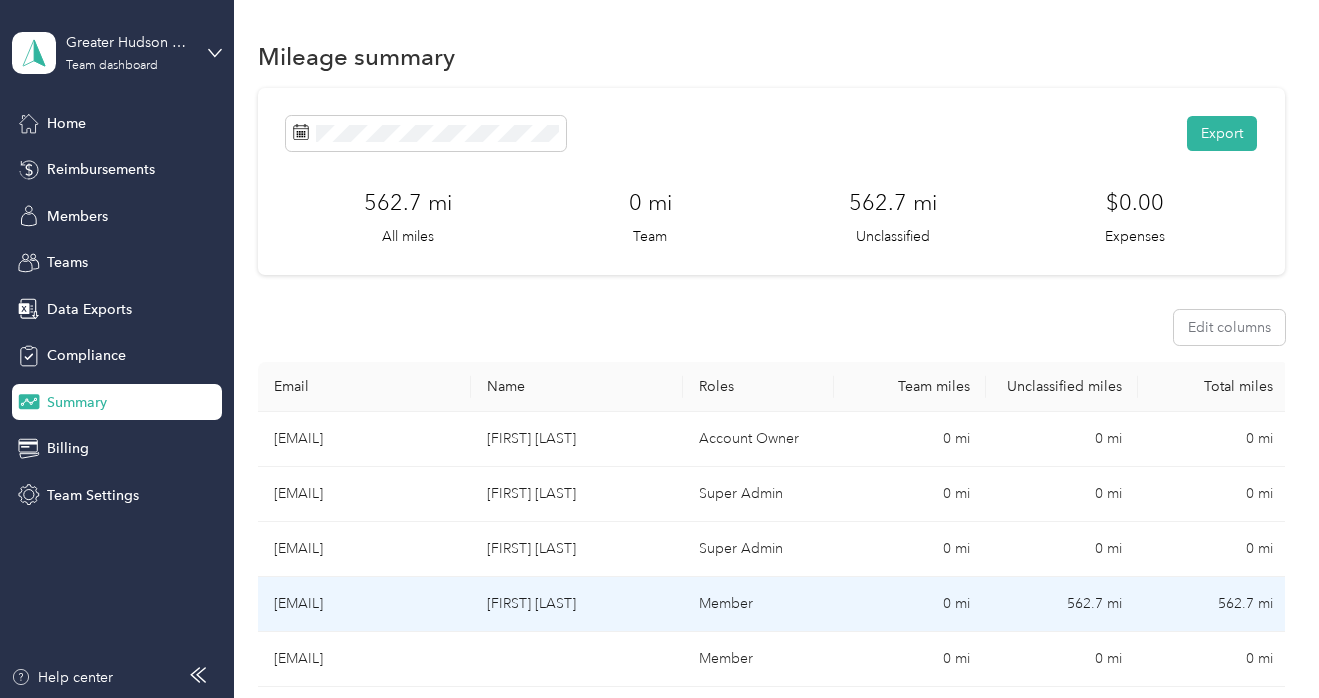click on "[FIRST] [LAST]" at bounding box center (577, 604) 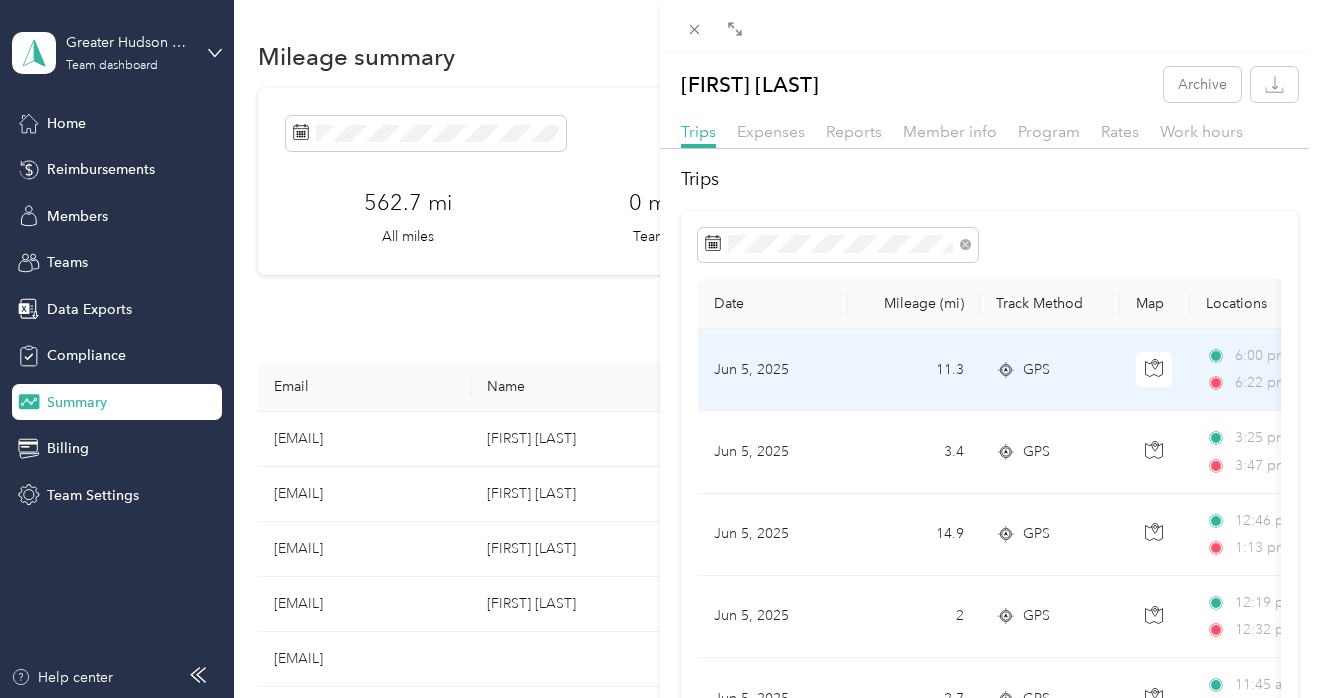 scroll, scrollTop: 0, scrollLeft: 0, axis: both 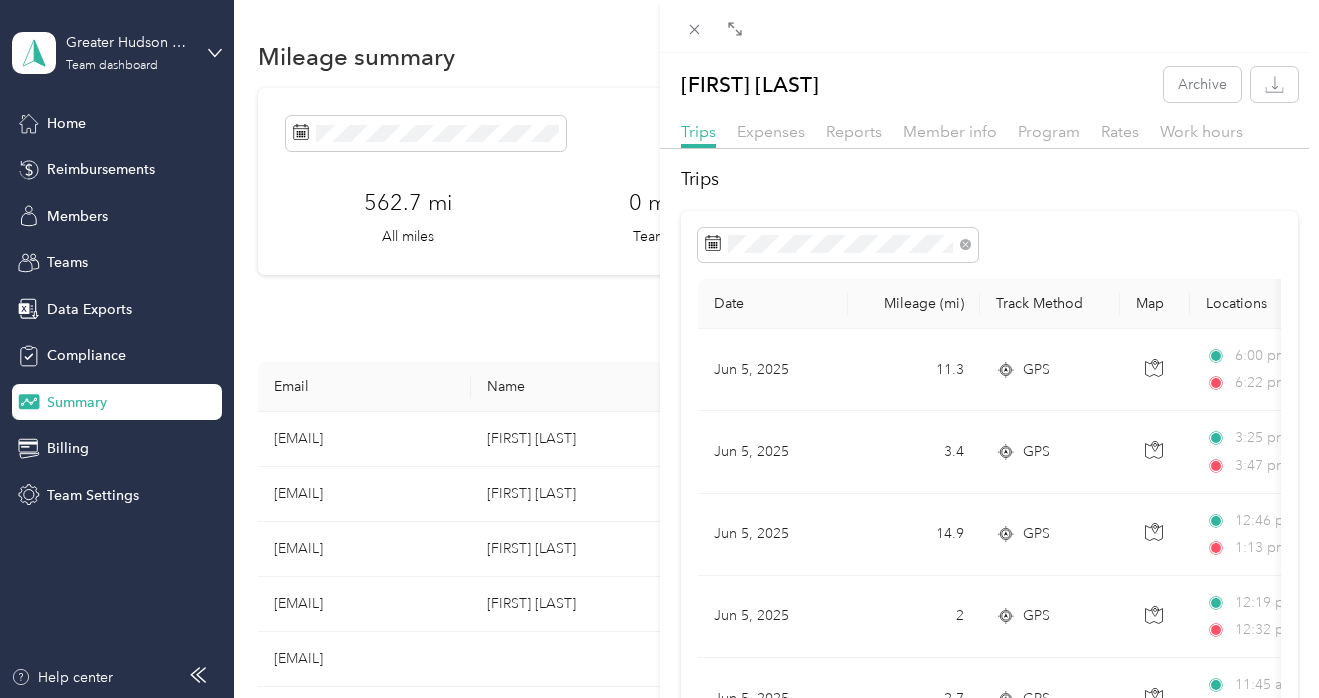 click on "Member info Program Rates Work hours Trips Date Mileage (mi) Track Method Map Locations Mileage value Purpose               Jun 5, 2025 11.3 GPS 6:00 pm [NUMBER] [STREET], [CITY], [STATE] [POSTAL_CODE], [COUNTRY]  6:22 pm [NUMBER] ([NUMBER] [STREET], [CITY], [STATE]) $[PRICE] [ORGANIZATION] Jun 5, 2025 3.4 GPS 3:25 pm [NUMBER] ([NUMBER] [STREET], [CITY], [STATE]) 3:47 pm [ORGANIZATION] ([NUMBER] [STREET], [CITY], [STATE]) $[PRICE] [ORGANIZATION] Jun 5, 2025 14.9 GPS 12:46 pm [NUMBER] ([NUMBER] [STREET], [CITY], [STATE]) 1:13 pm [NUMBER] ([NUMBER] [STREET], [CITY], [STATE]) $[PRICE] [ORGANIZATION] Jun 5, 2025 2 GPS 12:19 pm [NUMBER] [STREET] ([NUMBER] [STREET], [CITY], [STATE]) 12:32 pm [NUMBER] ([NUMBER] [STREET], [CITY], [STATE]) $[PRICE] [ORGANIZATION] Jun 5, 2025 2.7 GPS 11:45 am [ORGANIZATION] ([NUMBER] [STREET], [CITY], [STATE]) 12:00 pm [NUMBER] ([NUMBER] [STREET], [CITY], [STATE]) $[PRICE] [ORGANIZATION] Jun 5, 2025 15.8 GPS $[PRICE]" at bounding box center [659, 349] 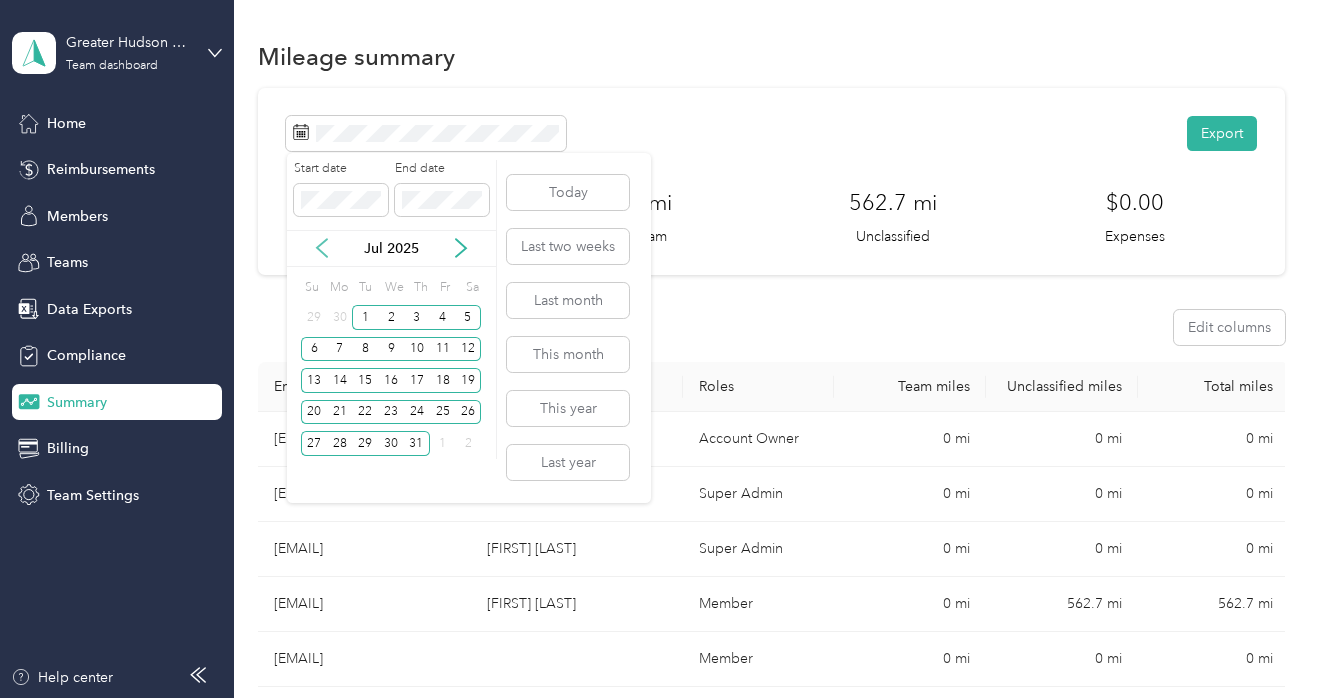 click 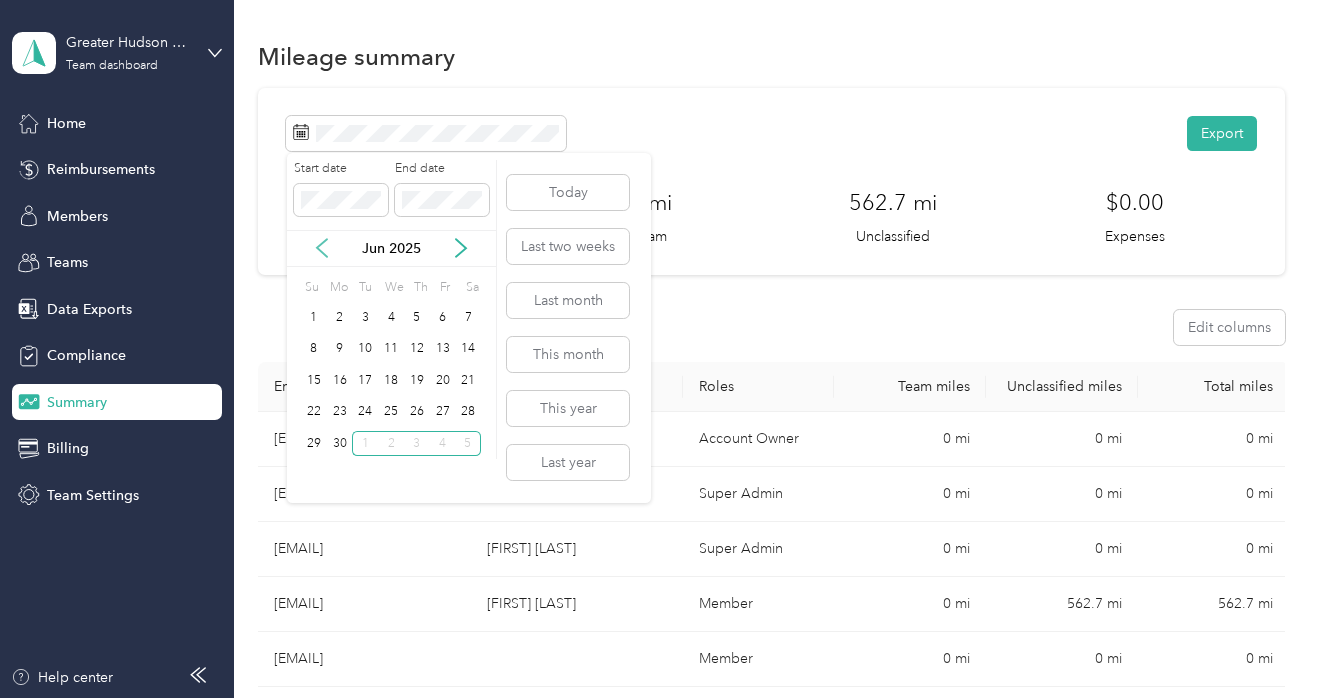 click 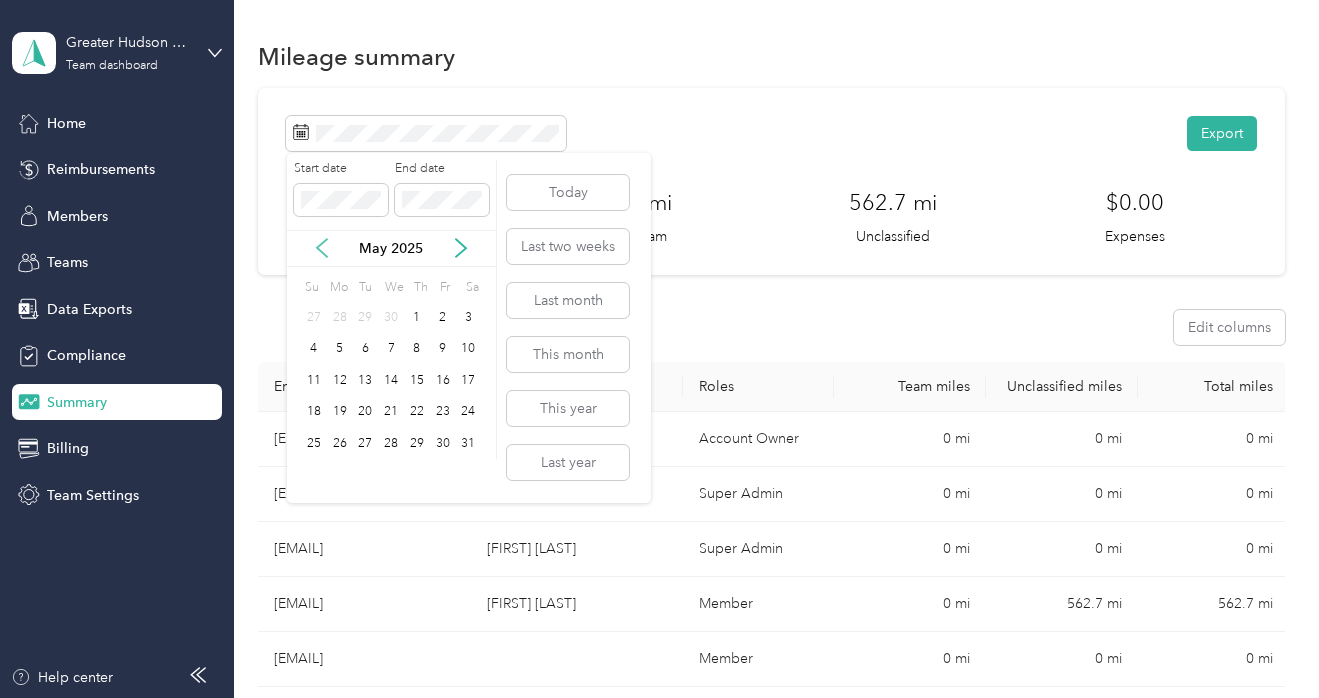 click 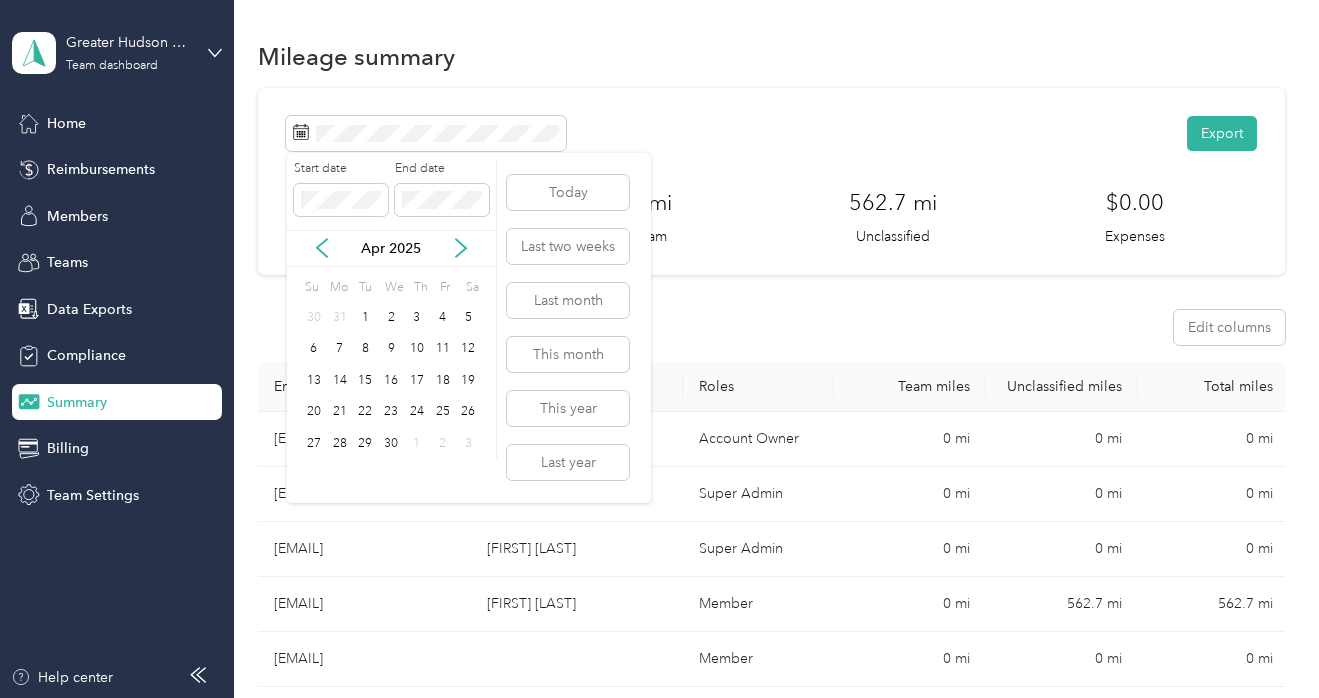 click on "Apr 2025" at bounding box center [391, 248] 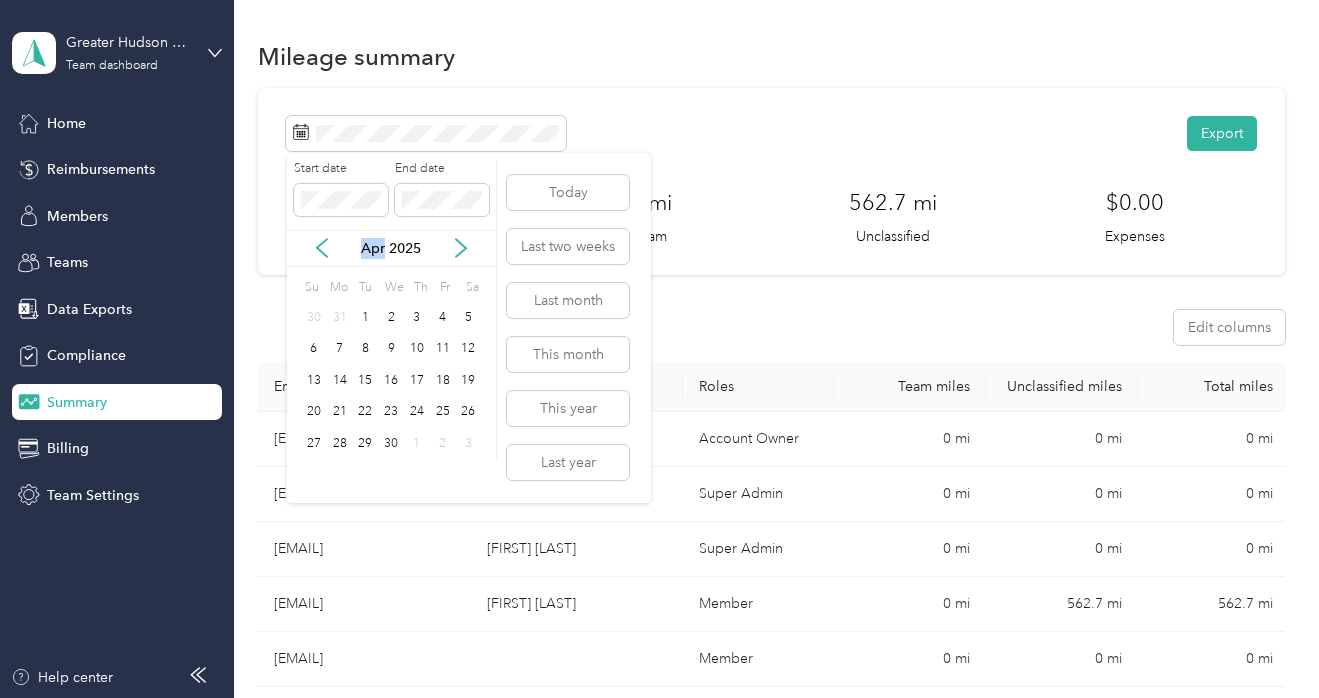 click on "Apr 2025" at bounding box center (391, 248) 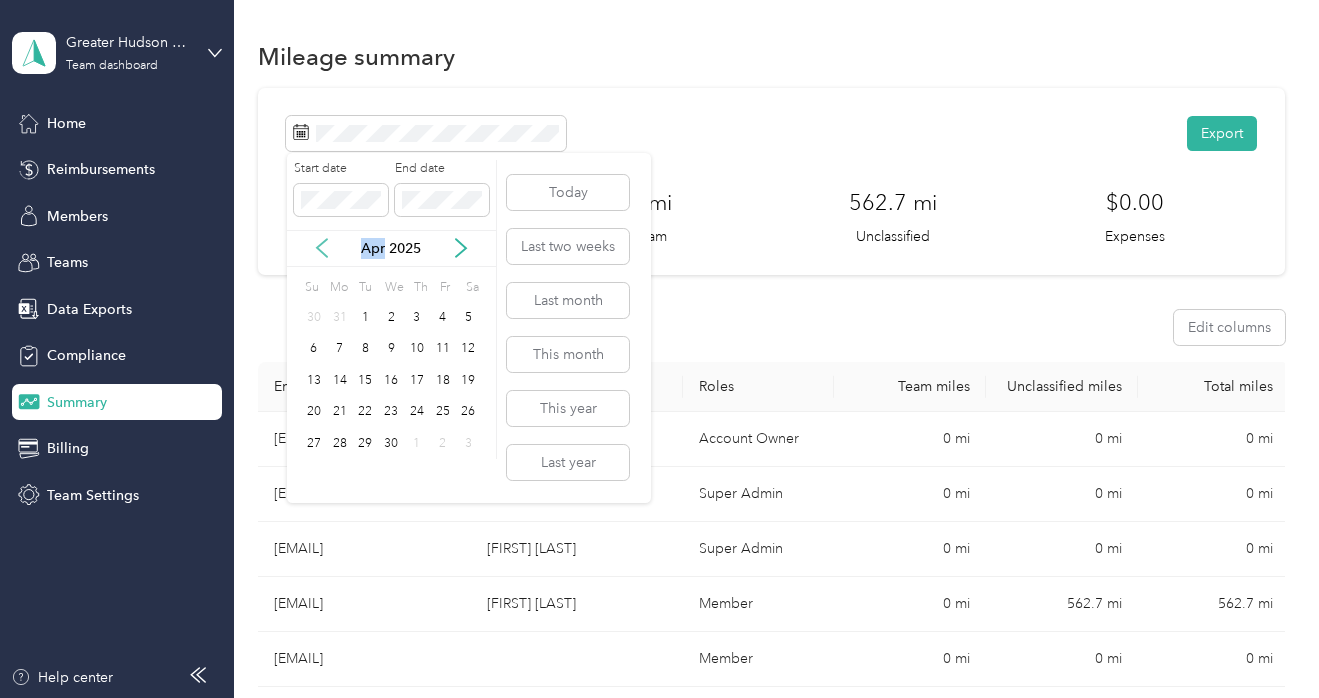 click 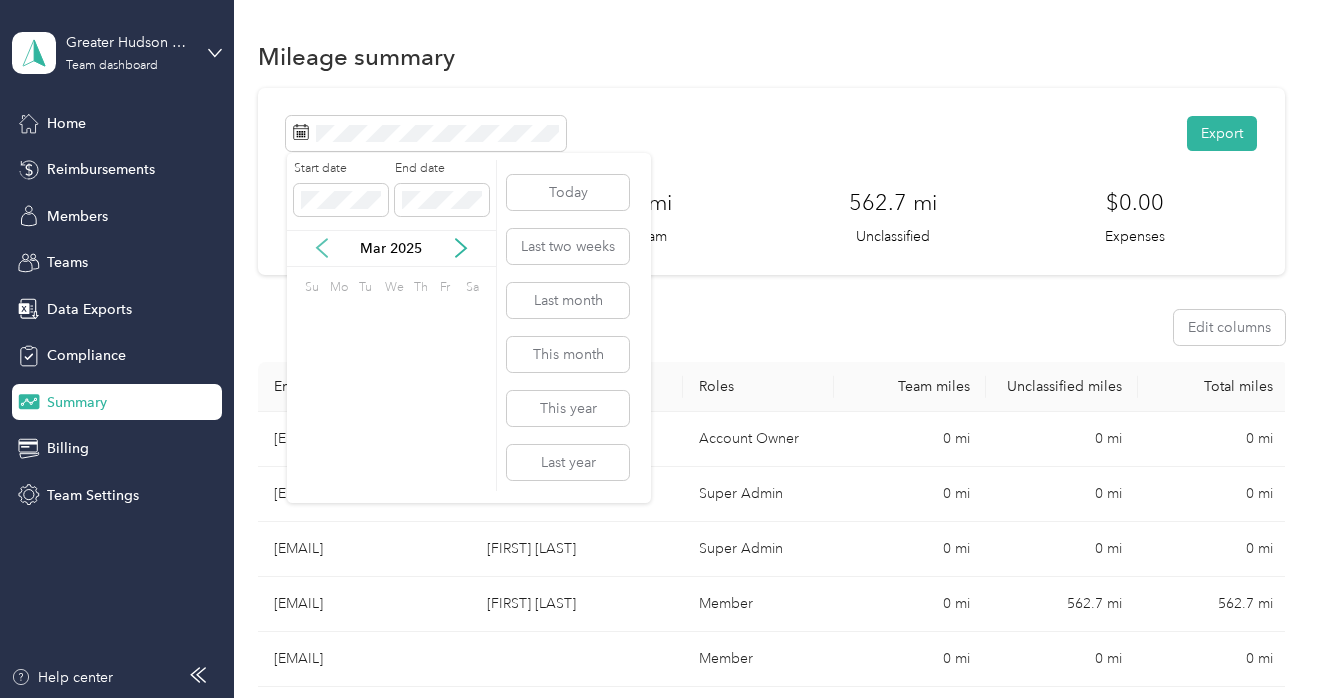 click 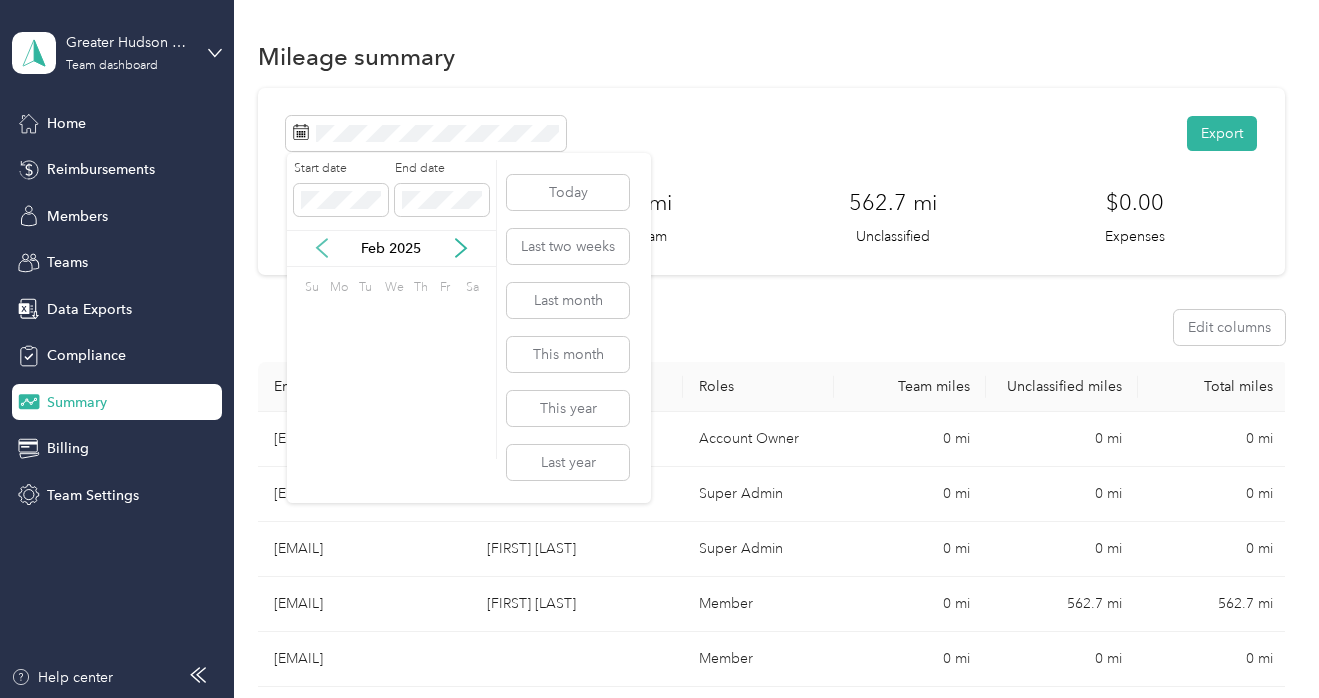 click 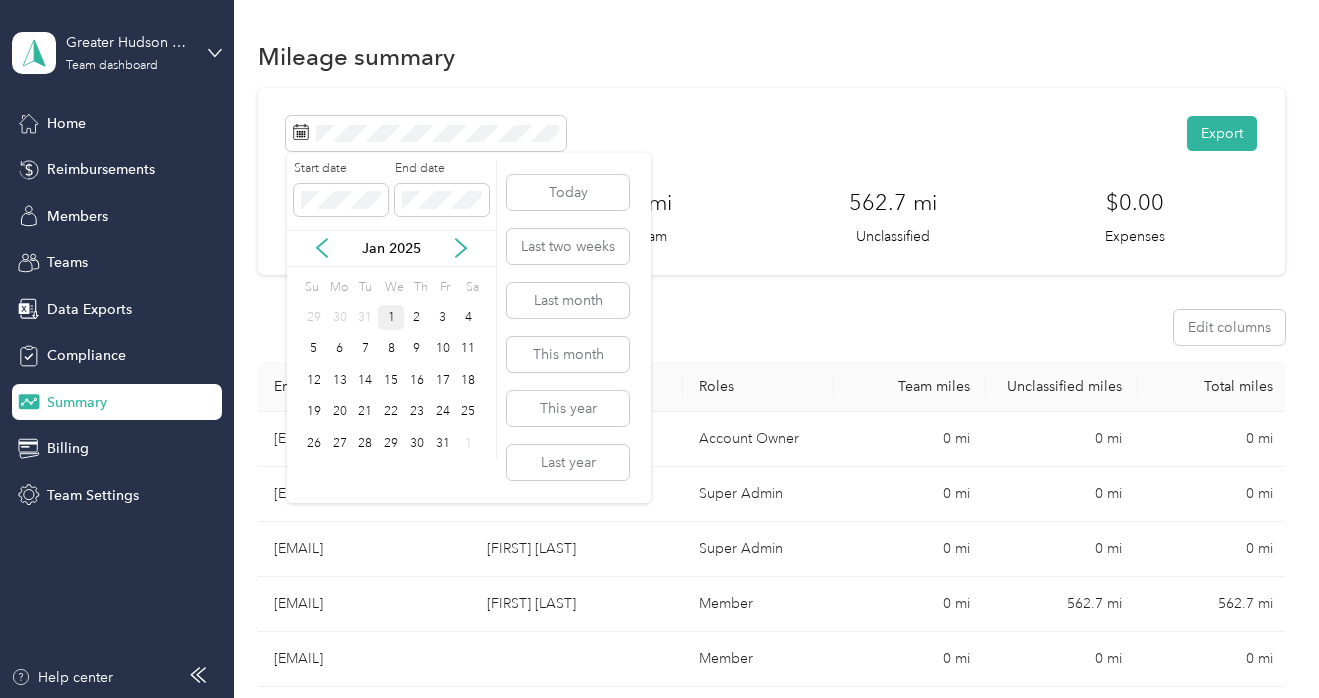 click on "1" at bounding box center (391, 317) 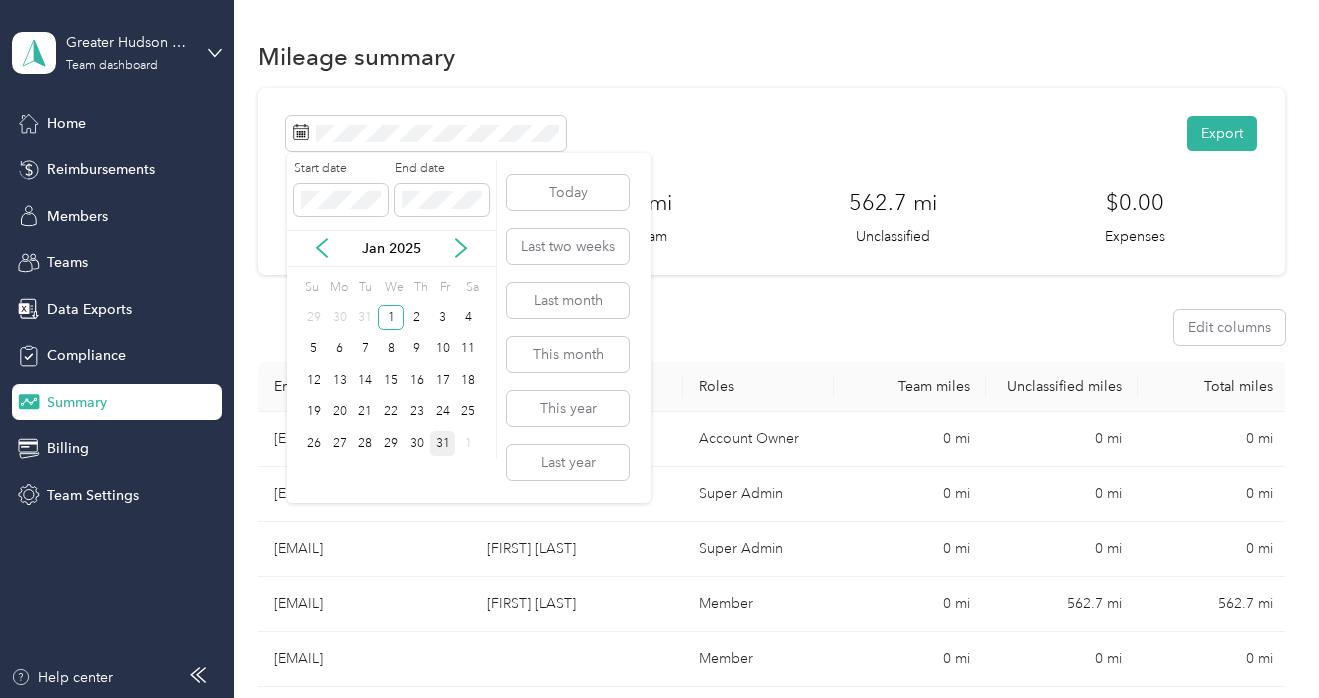 click on "31" at bounding box center (443, 443) 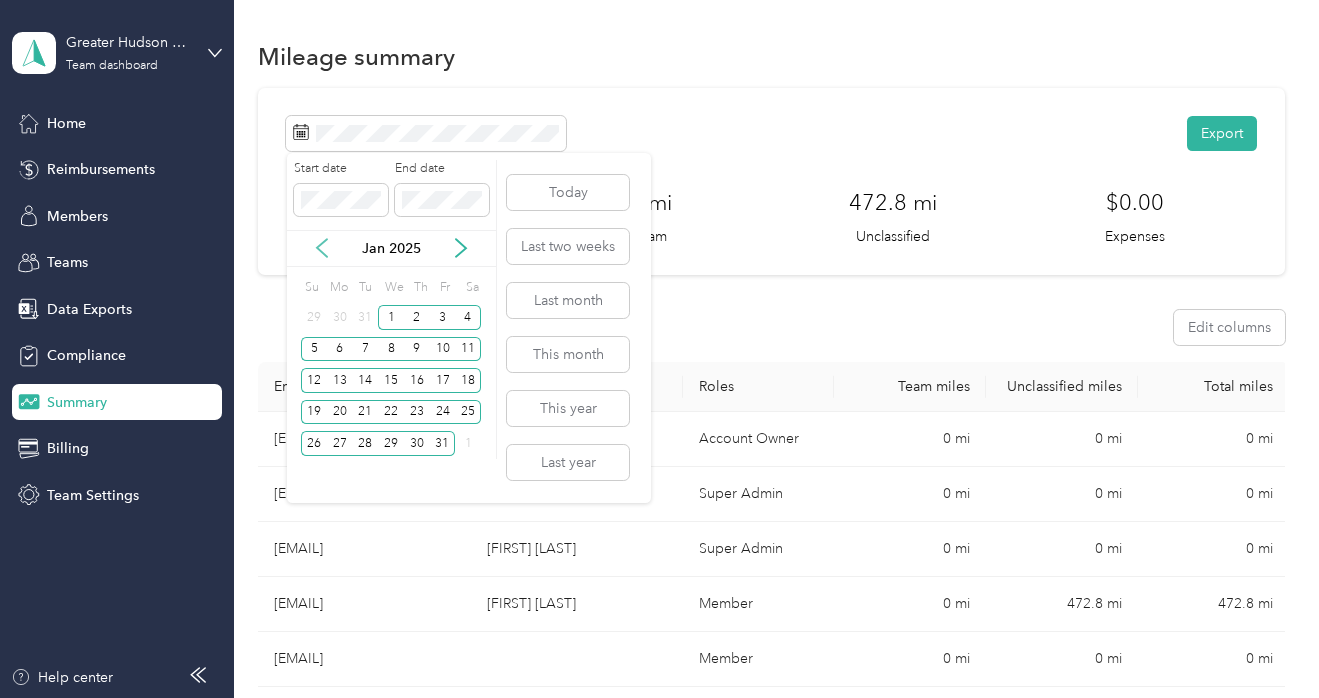 click 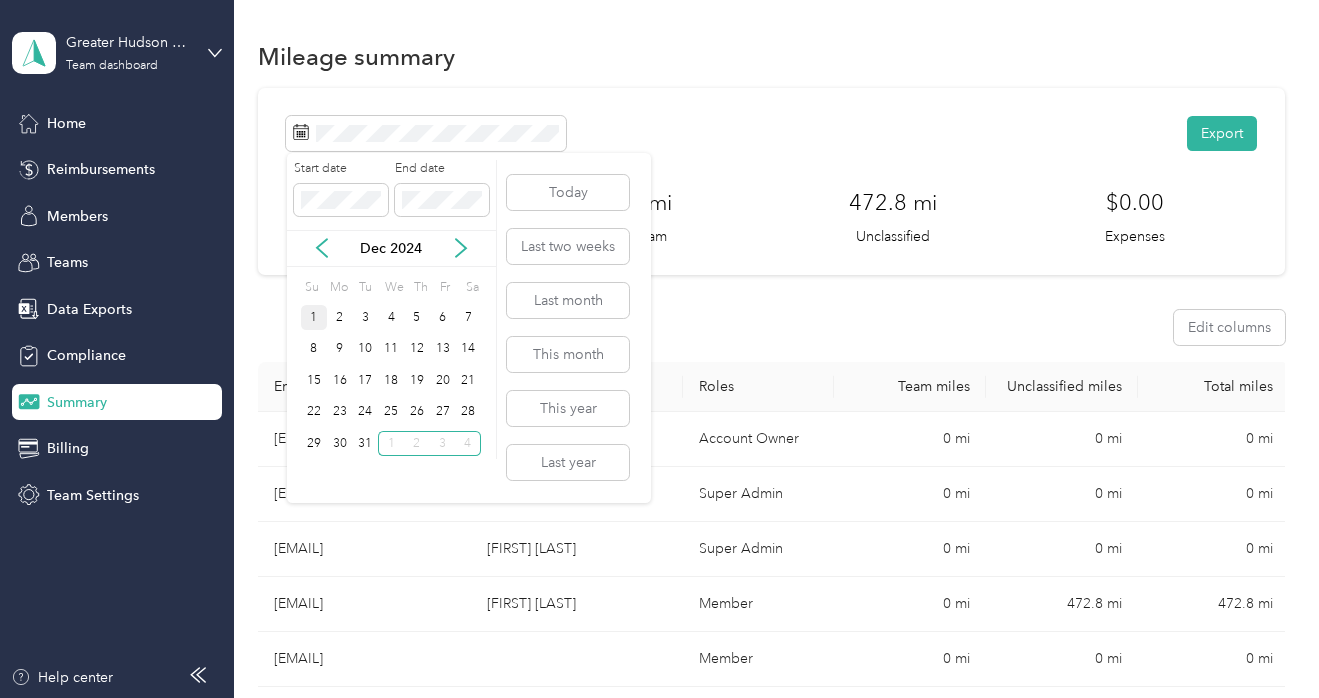 click on "1" at bounding box center [314, 317] 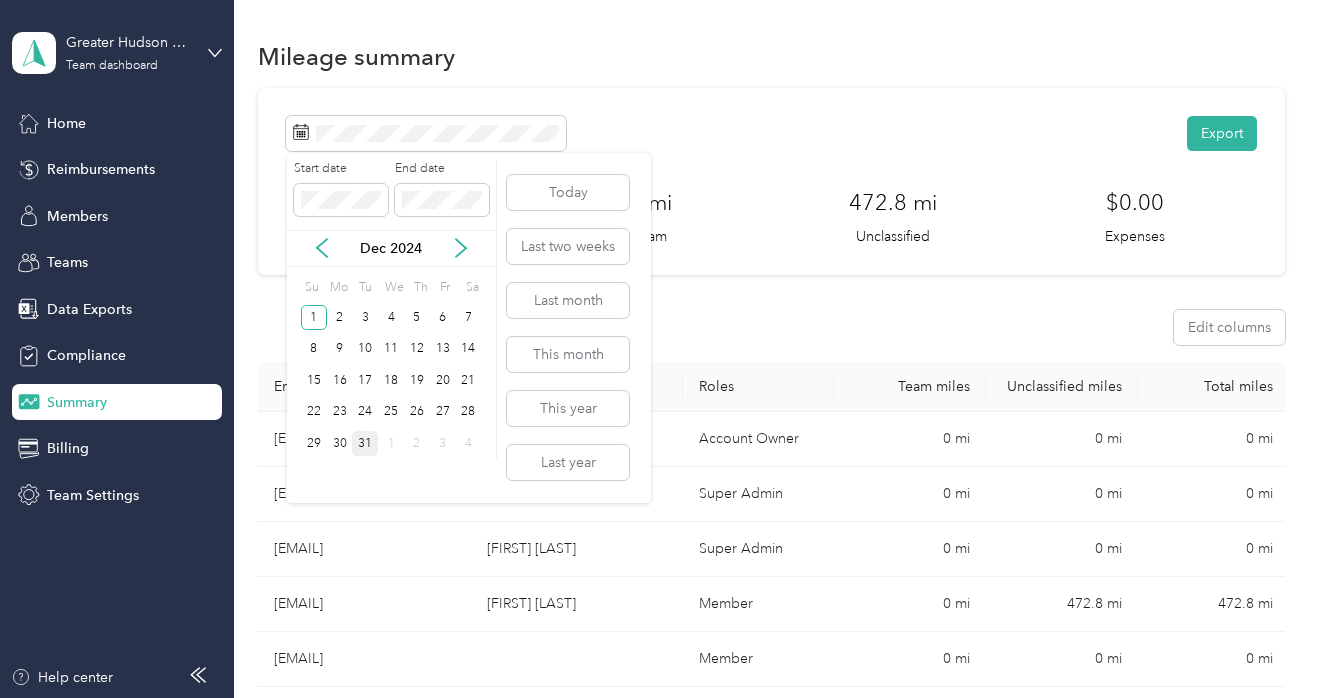 click on "31" at bounding box center [365, 443] 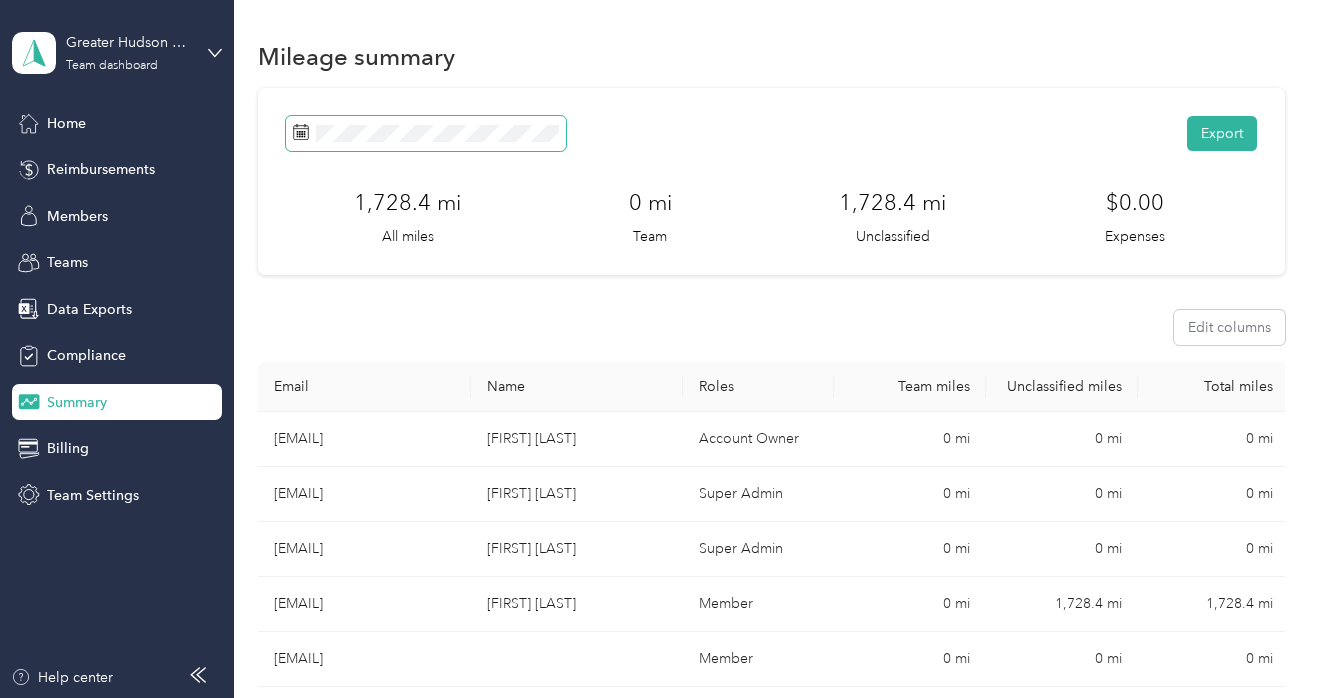 click at bounding box center (426, 133) 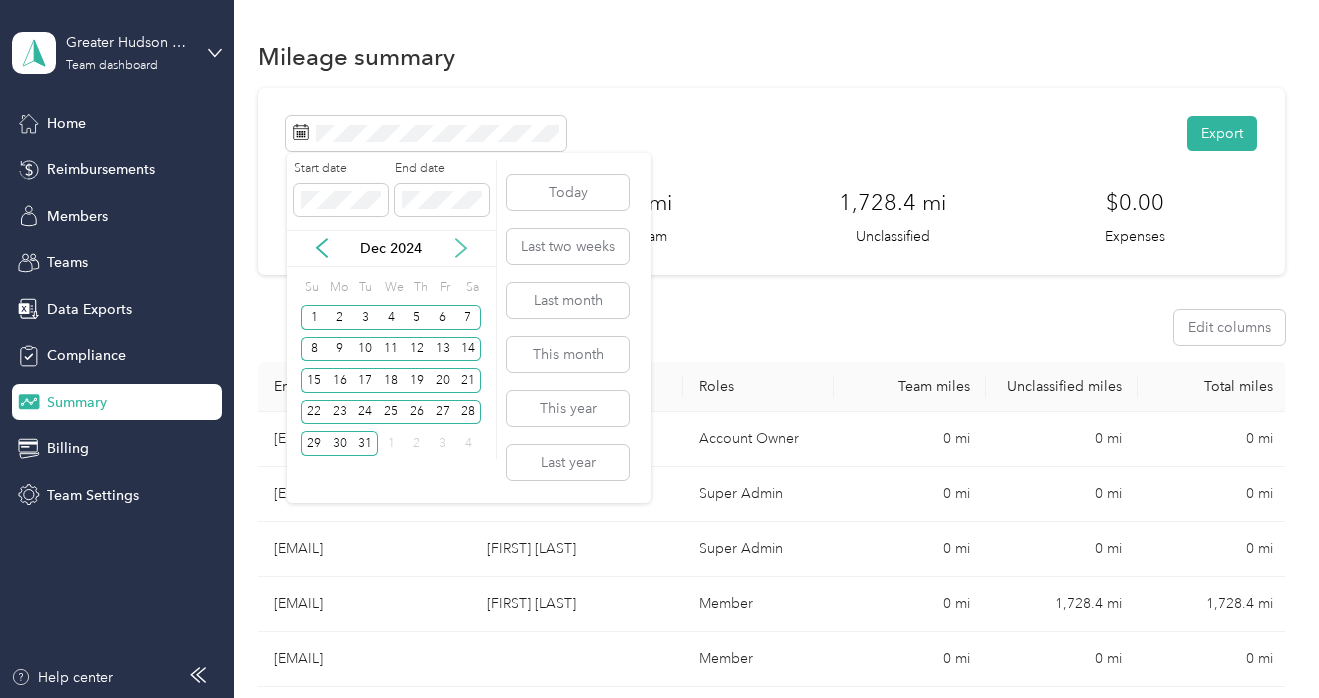 click 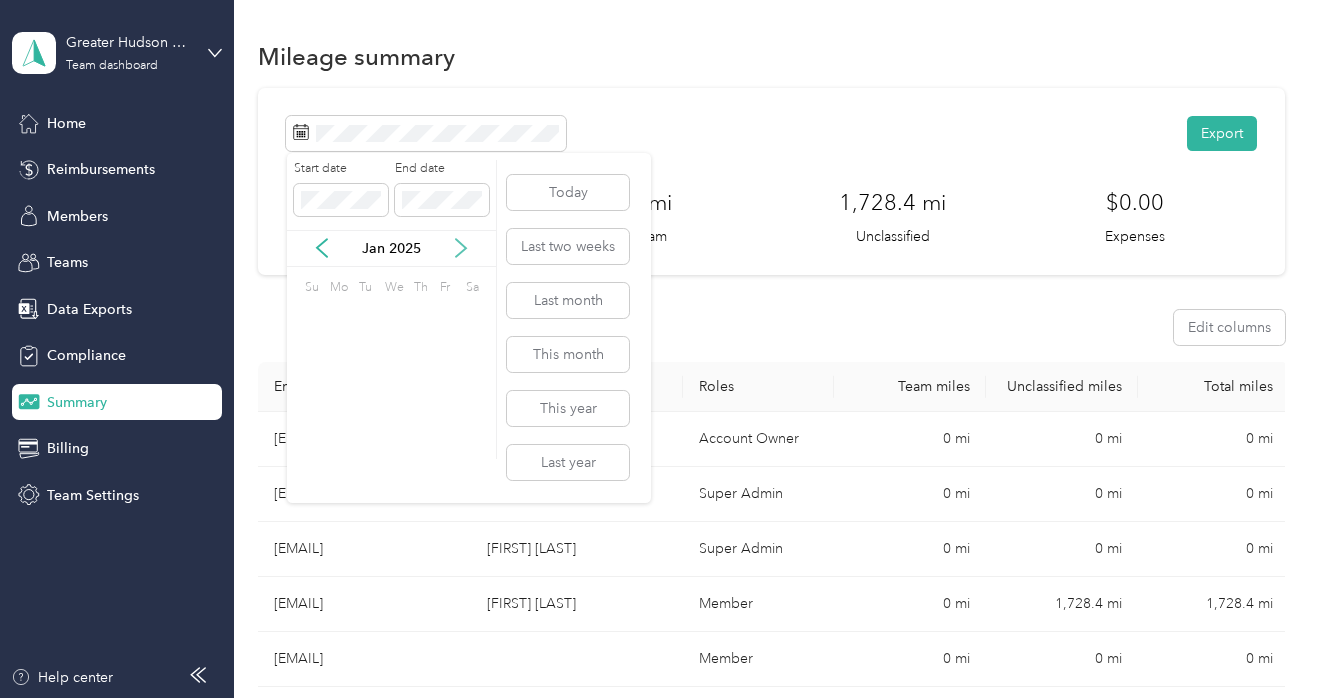 click 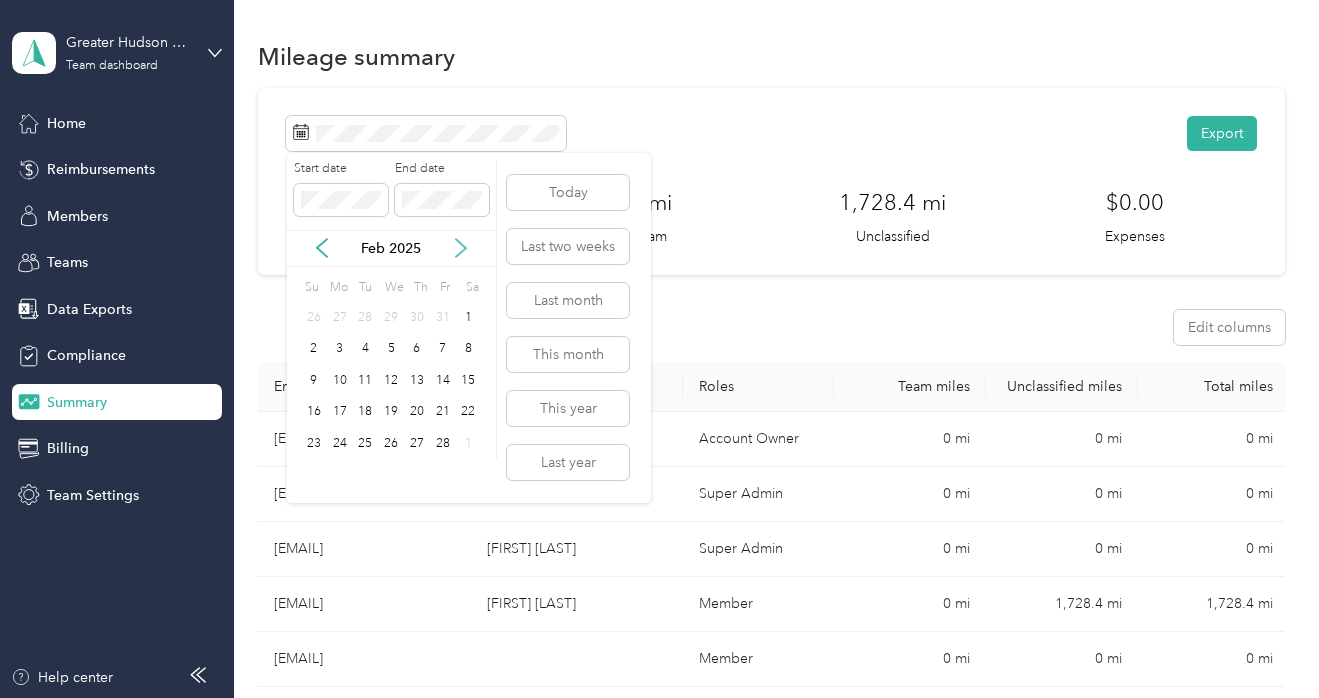 click 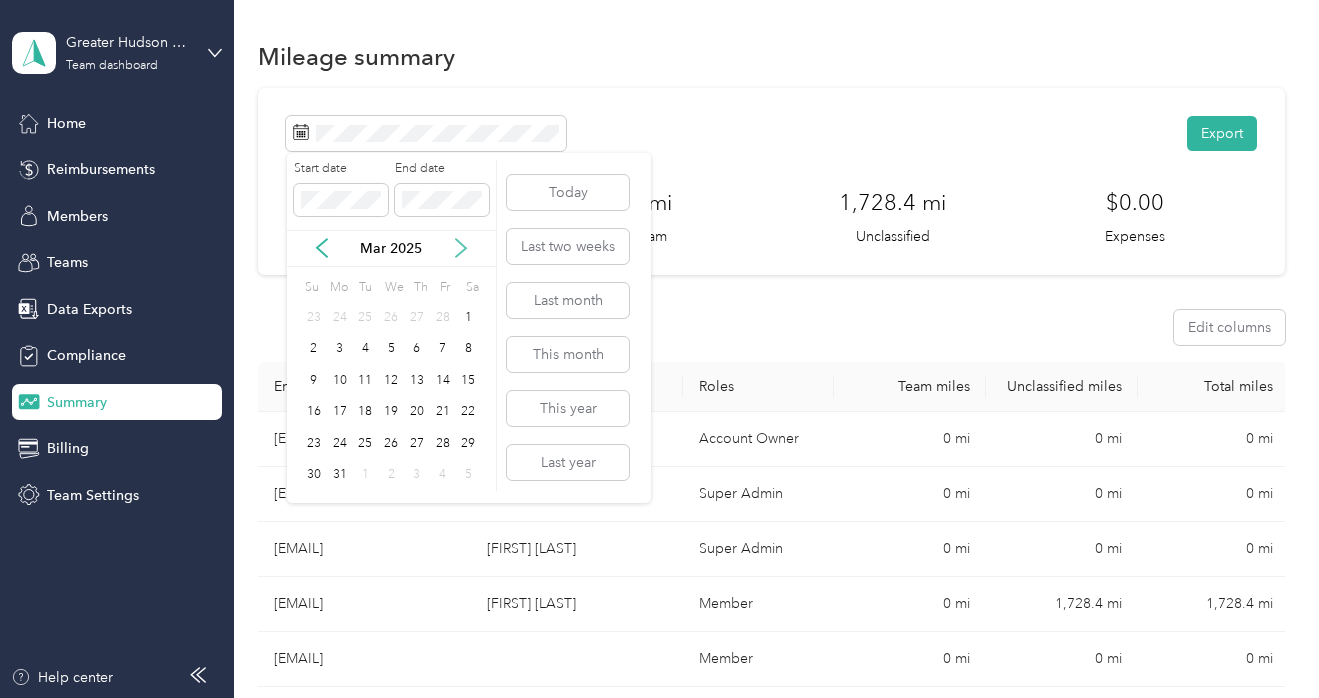 click 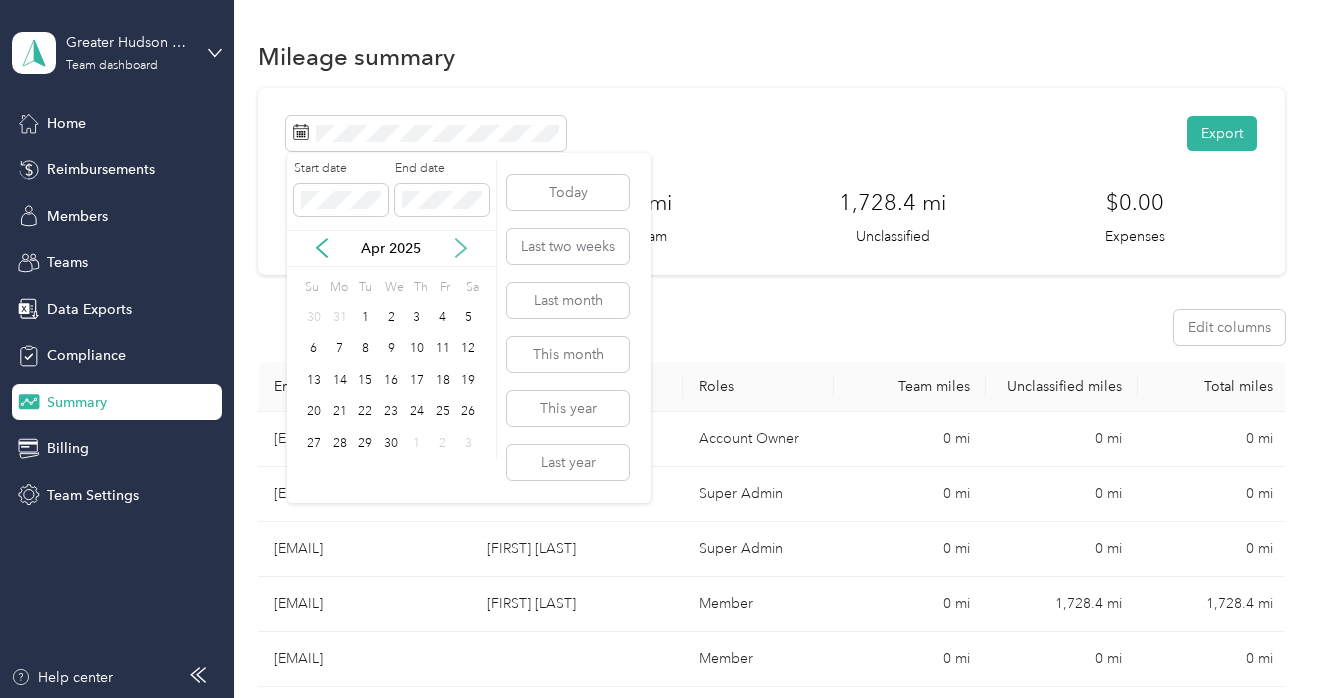click 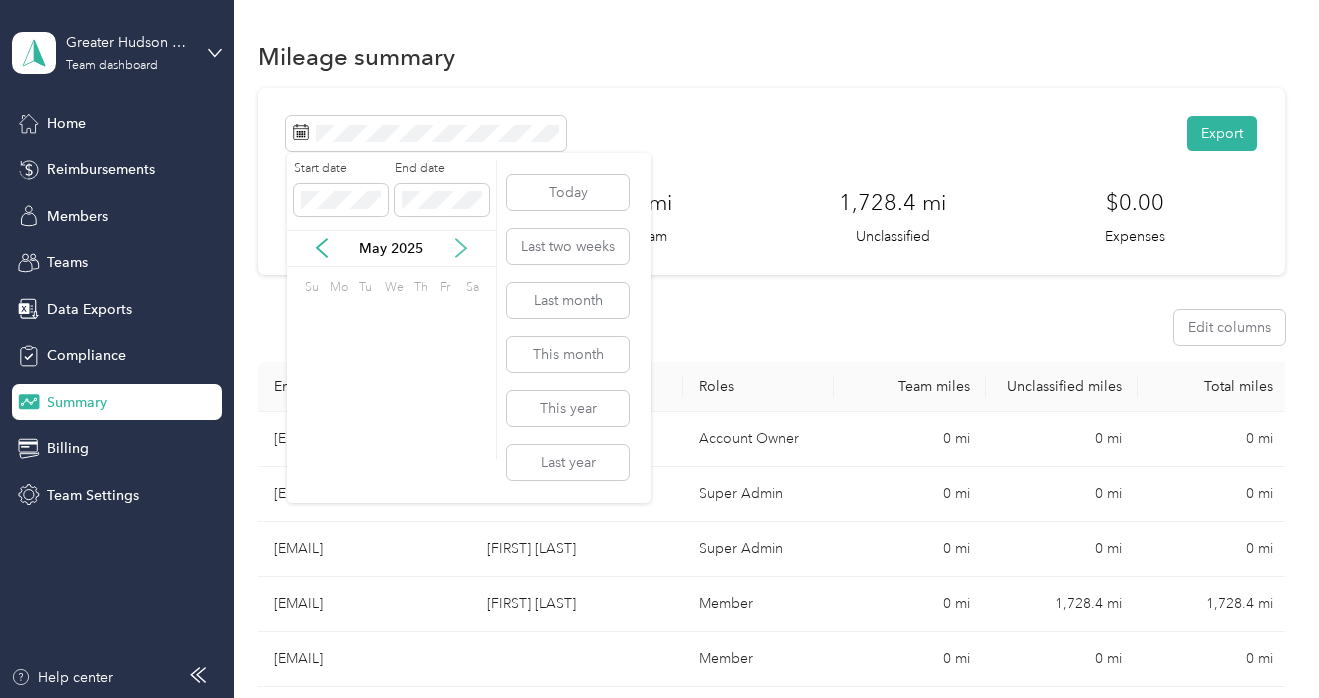 click 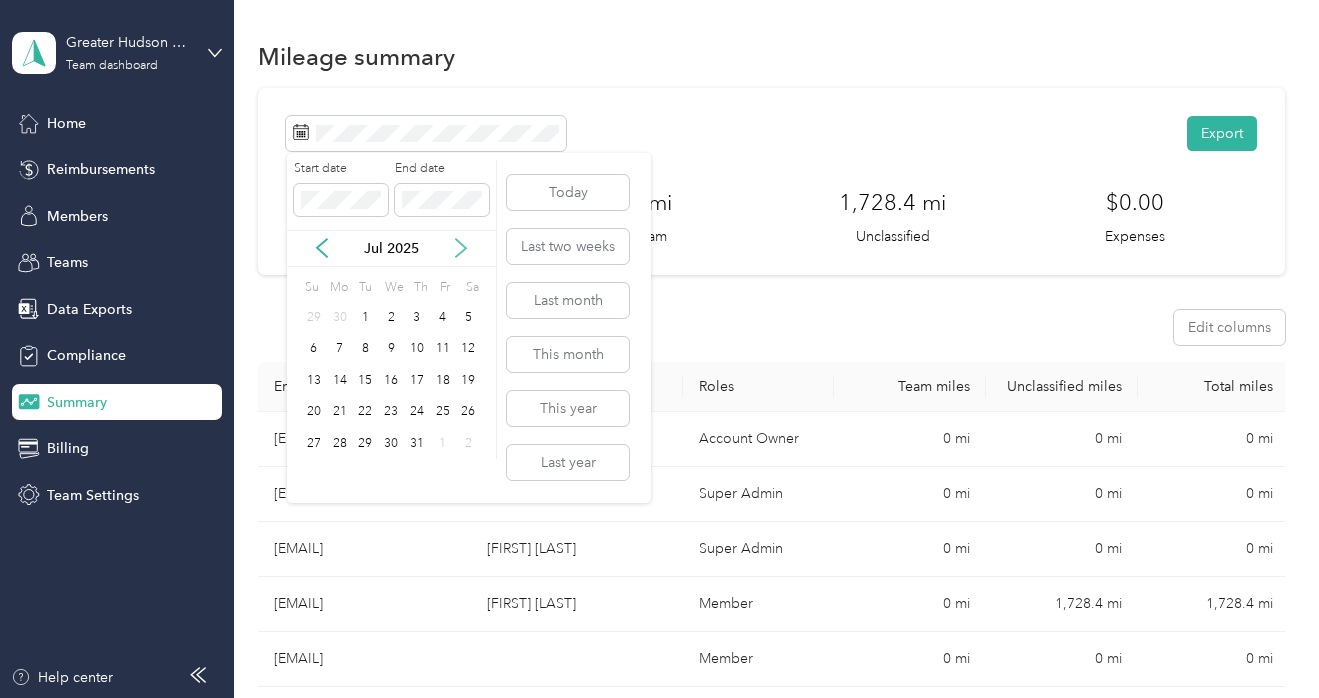 click 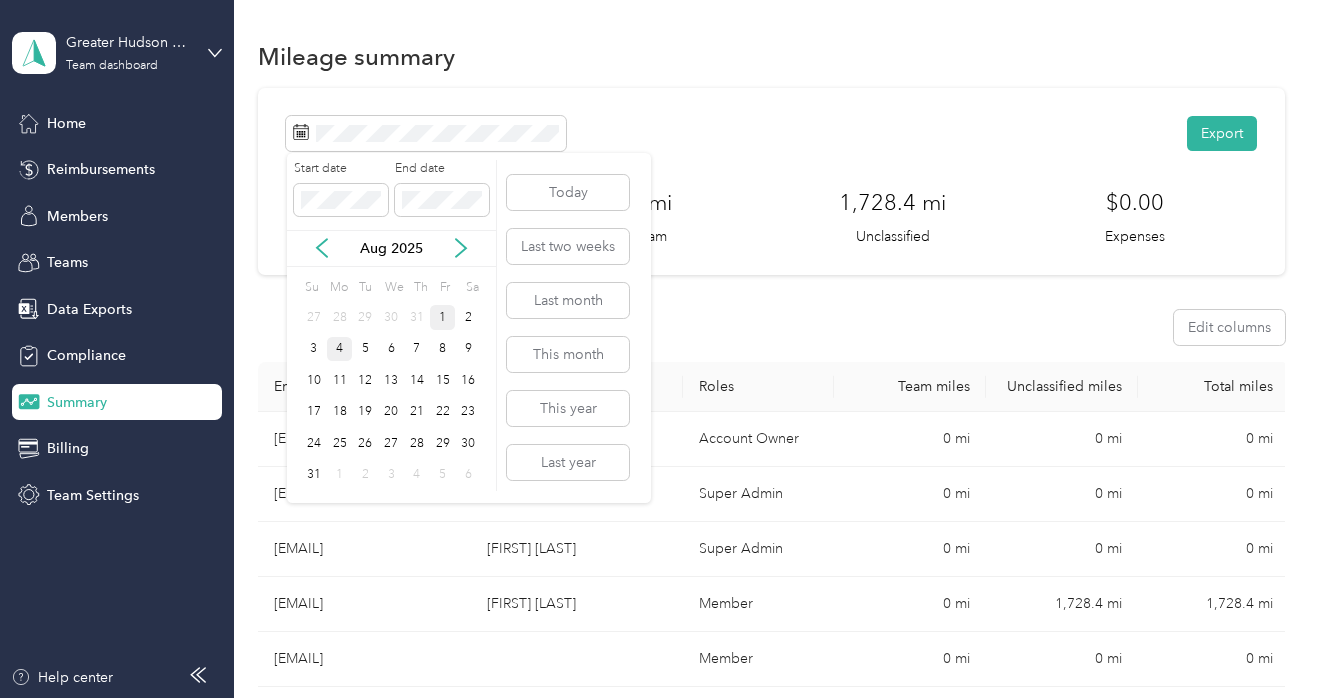 click on "1" at bounding box center [443, 317] 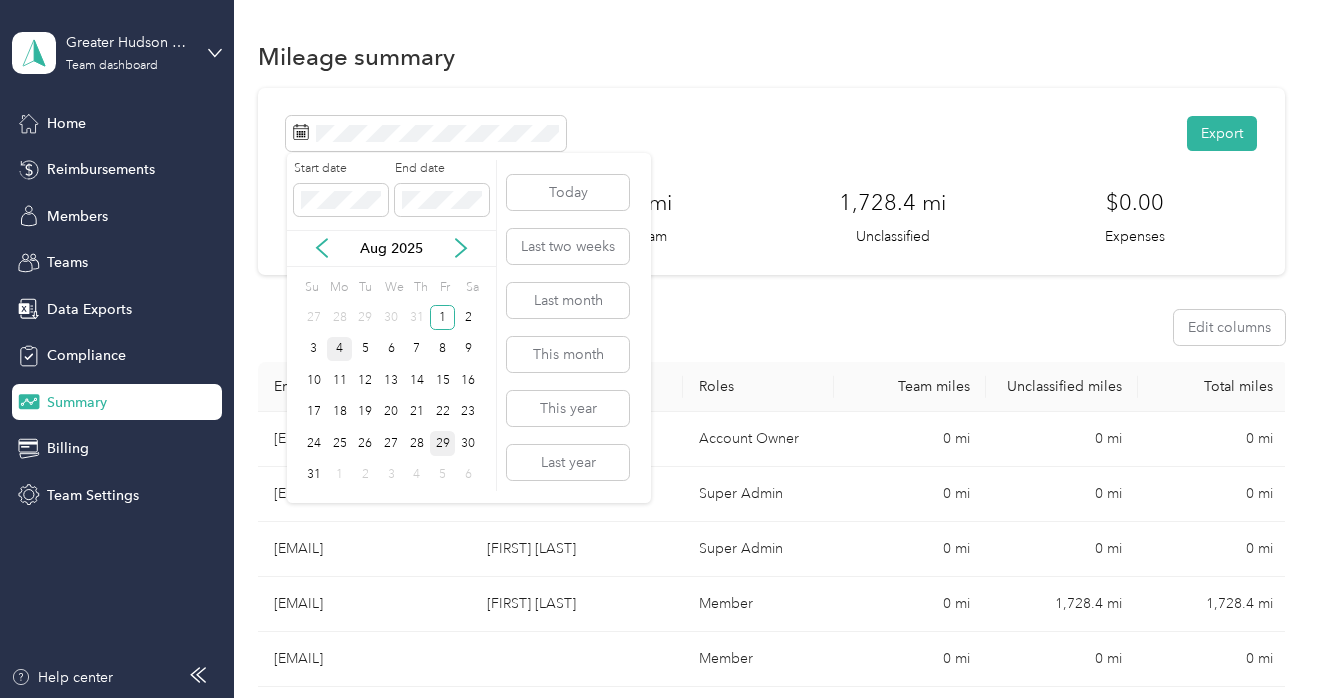 click on "29" at bounding box center [443, 443] 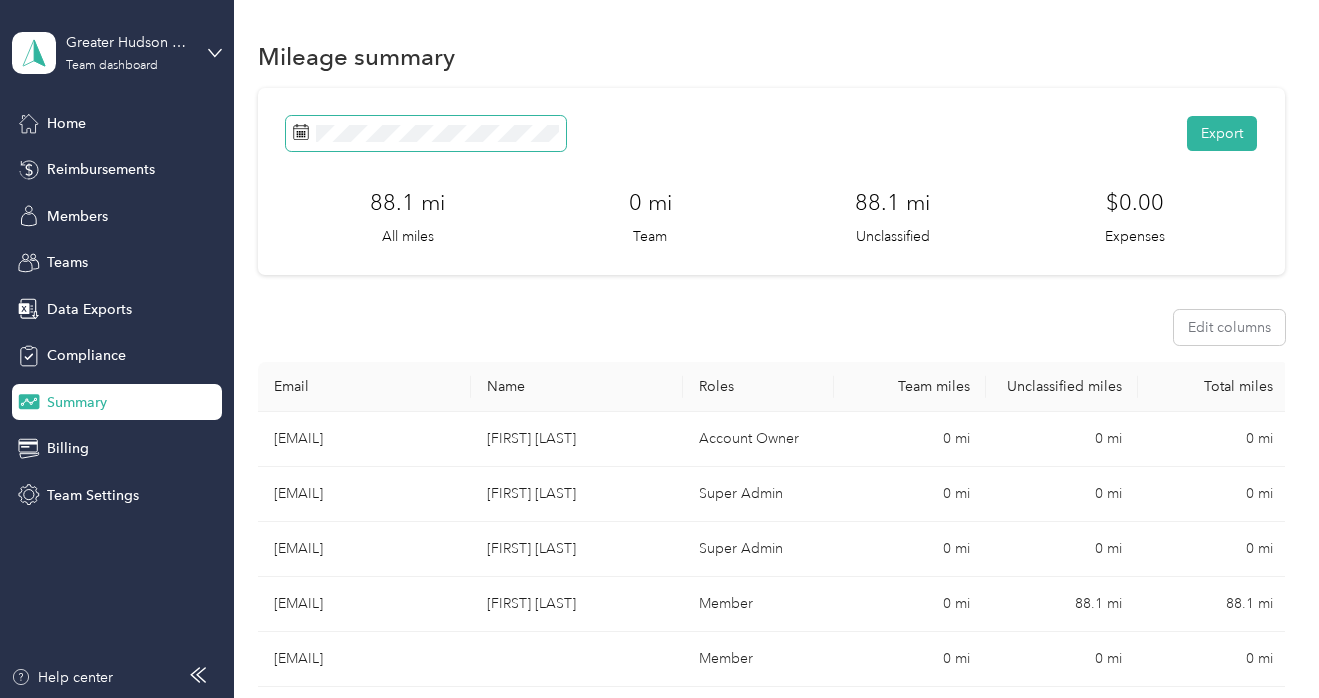 click 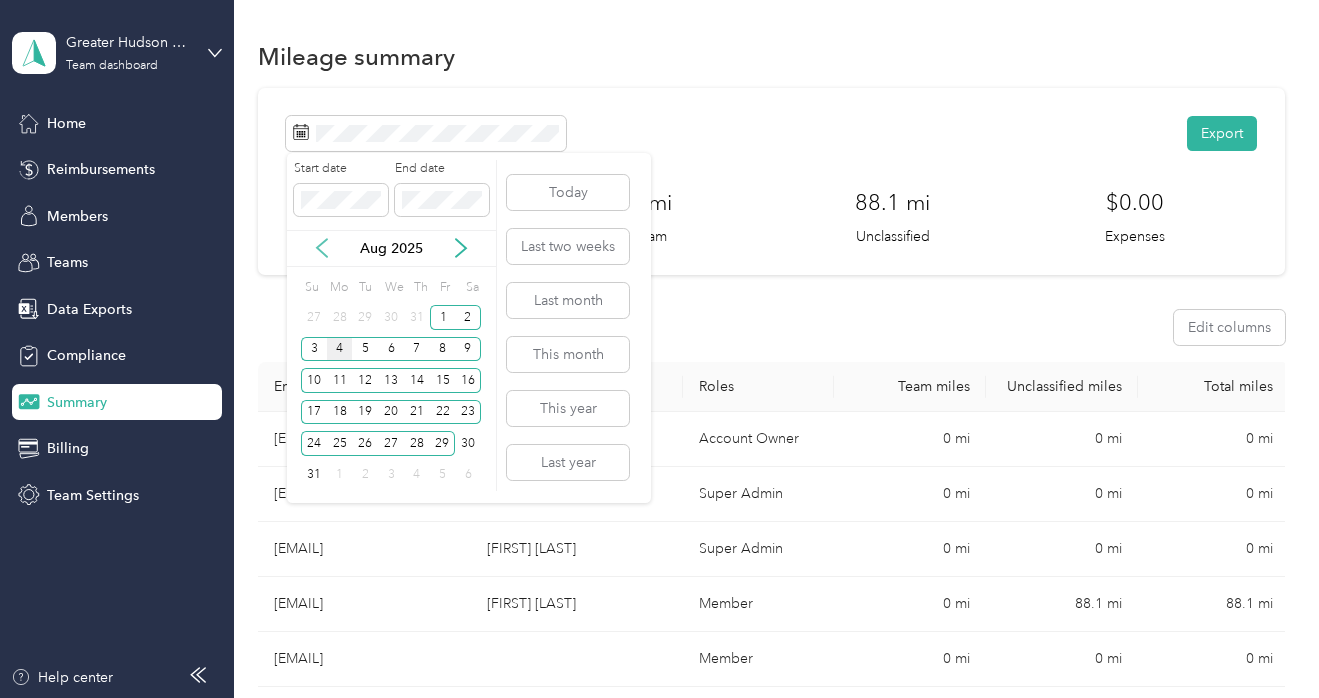 click 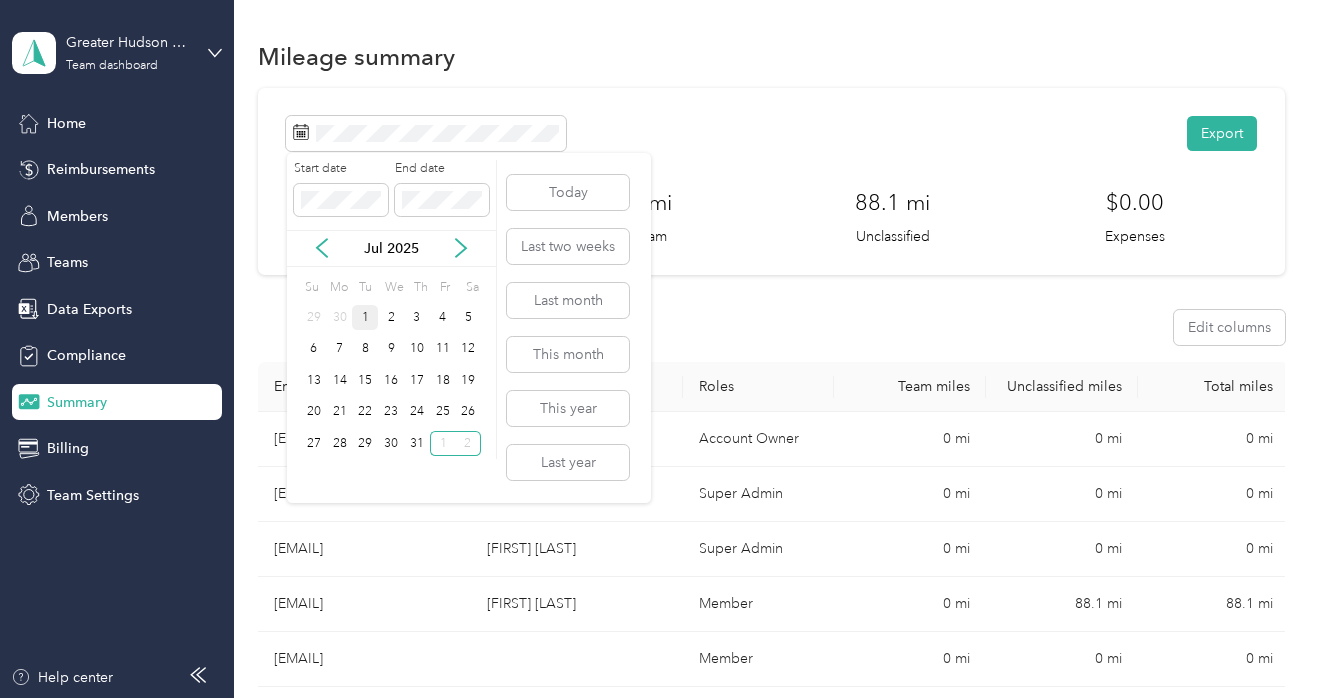 click on "1" at bounding box center (365, 317) 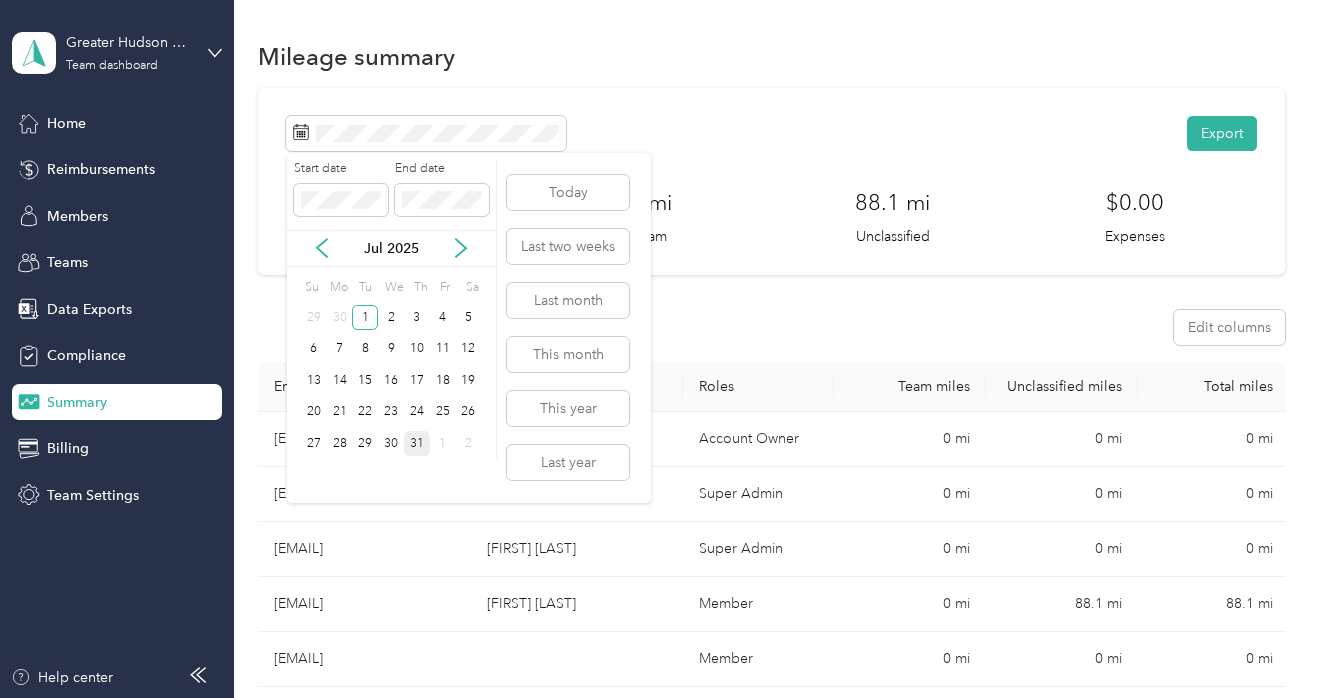 click on "31" at bounding box center [417, 443] 